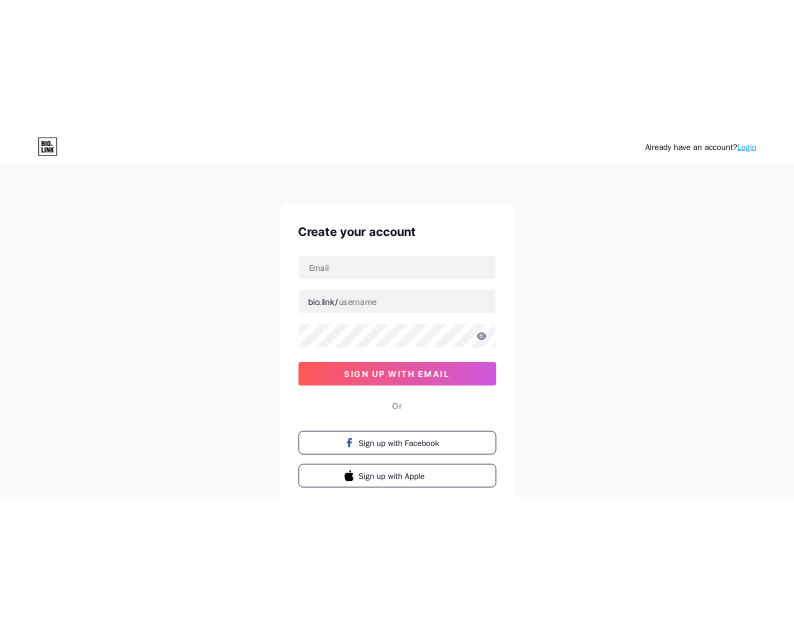 scroll, scrollTop: 0, scrollLeft: 0, axis: both 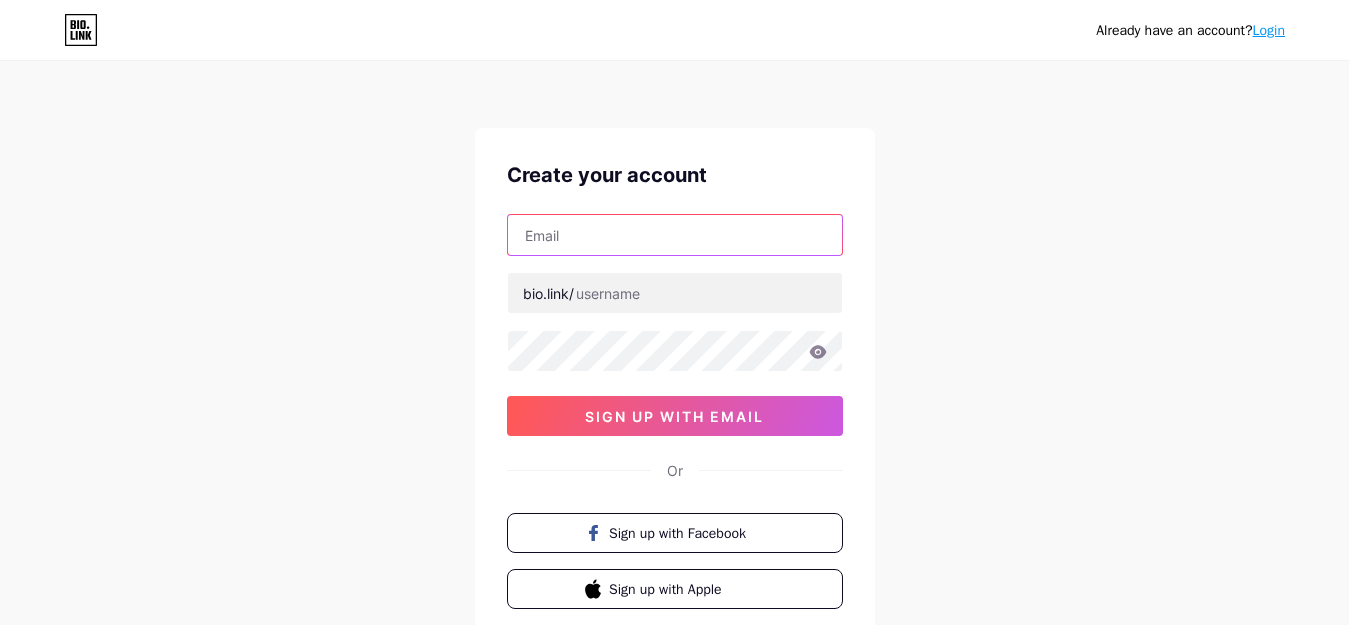 click at bounding box center [675, 235] 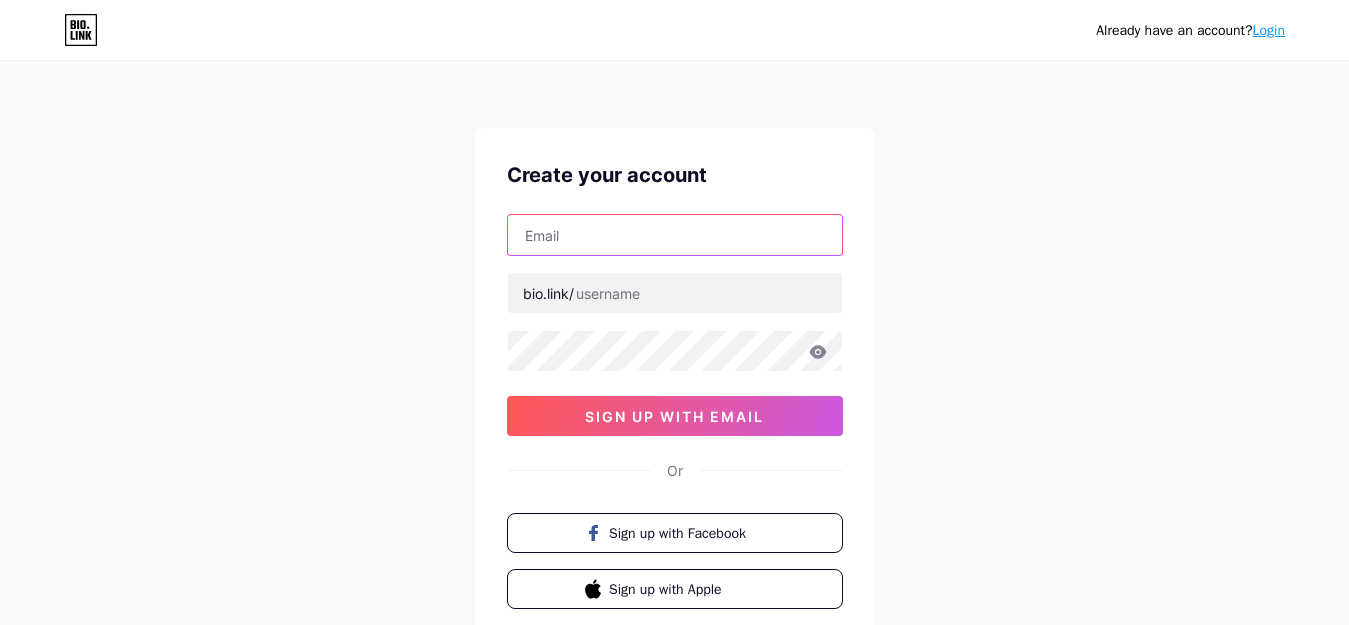 type on "[FIRST][LAST]@[EXAMPLE].COM" 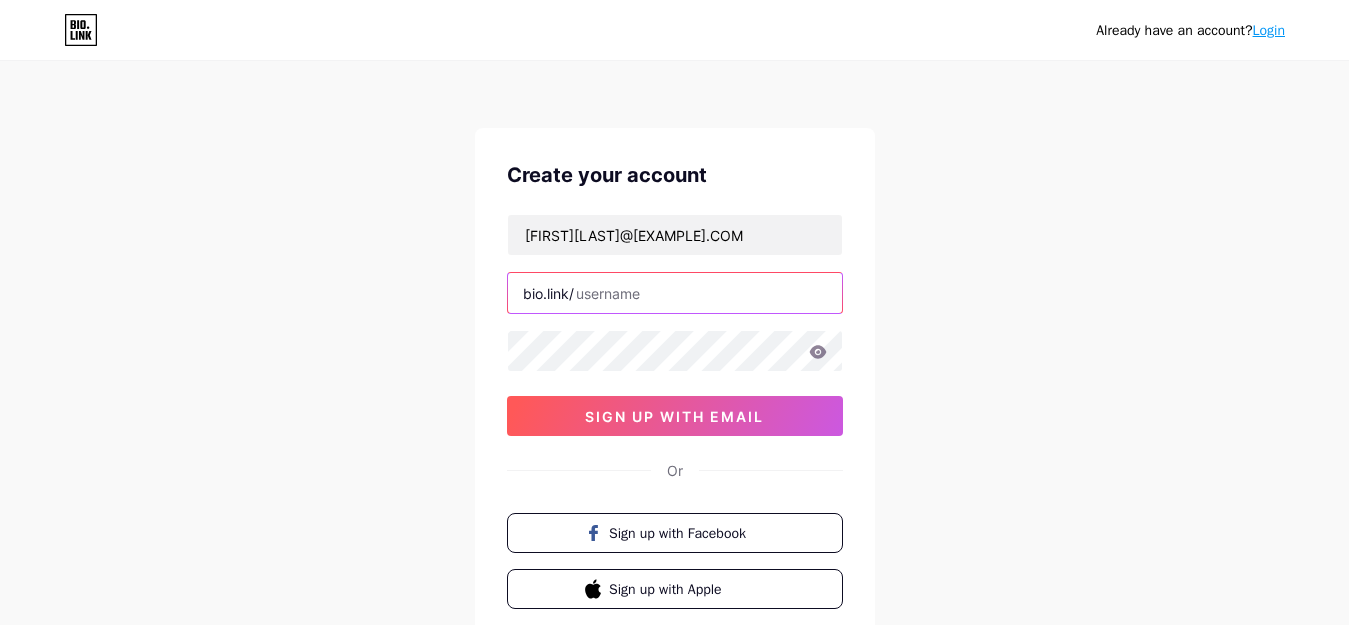 click at bounding box center (675, 293) 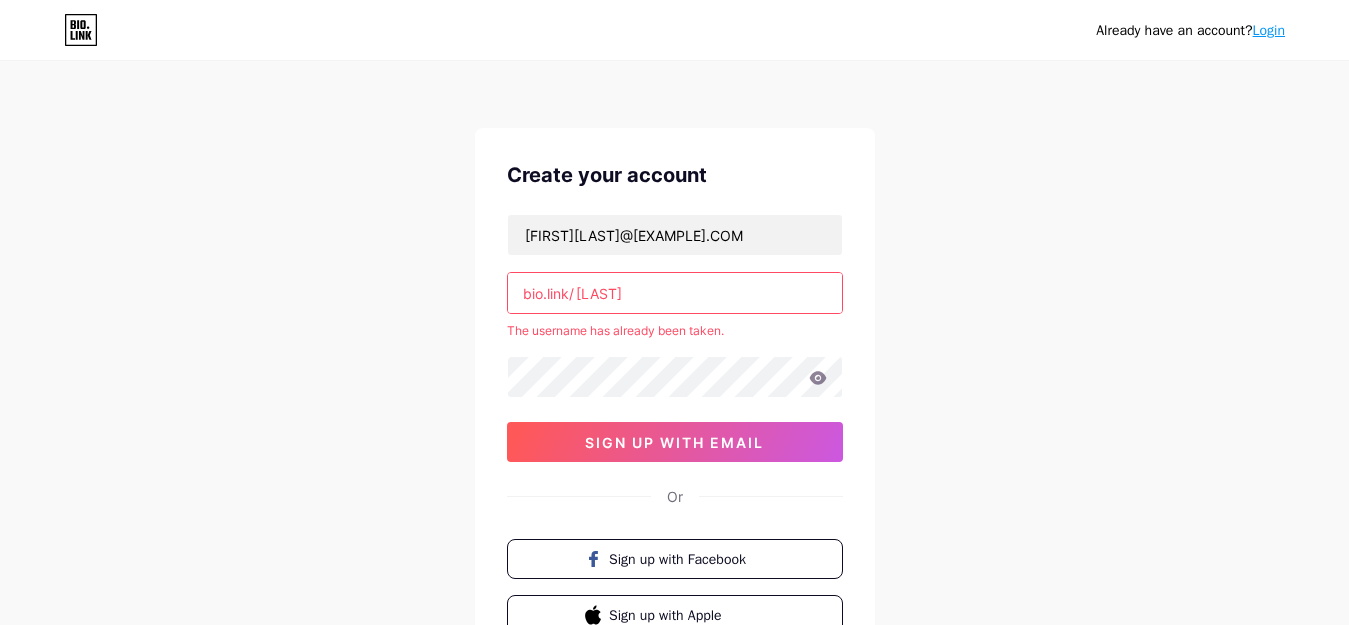 click on "[LAST]" at bounding box center (675, 293) 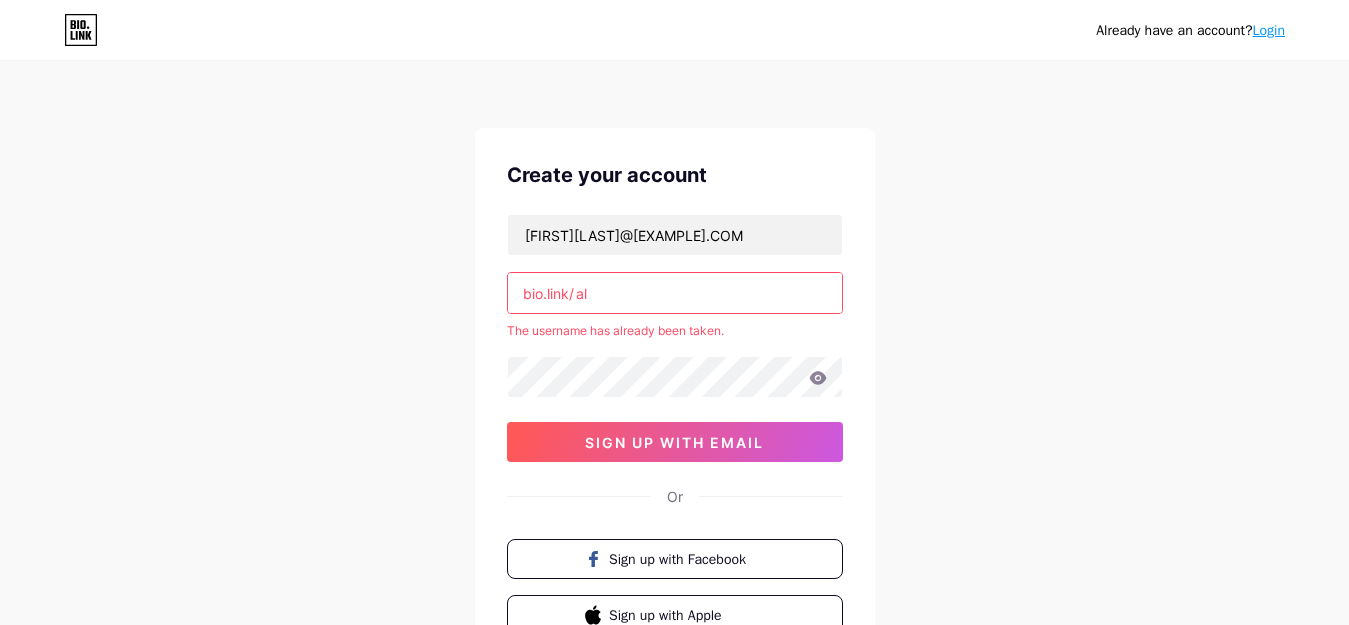 type on "a" 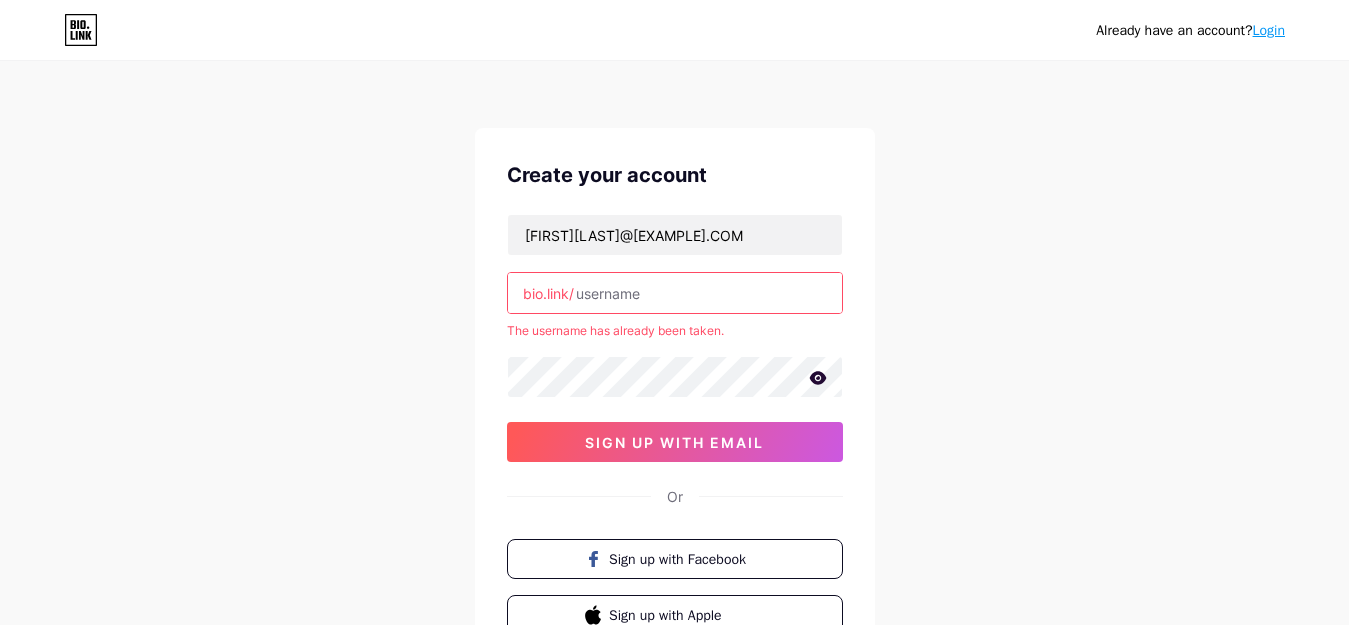 click at bounding box center (675, 293) 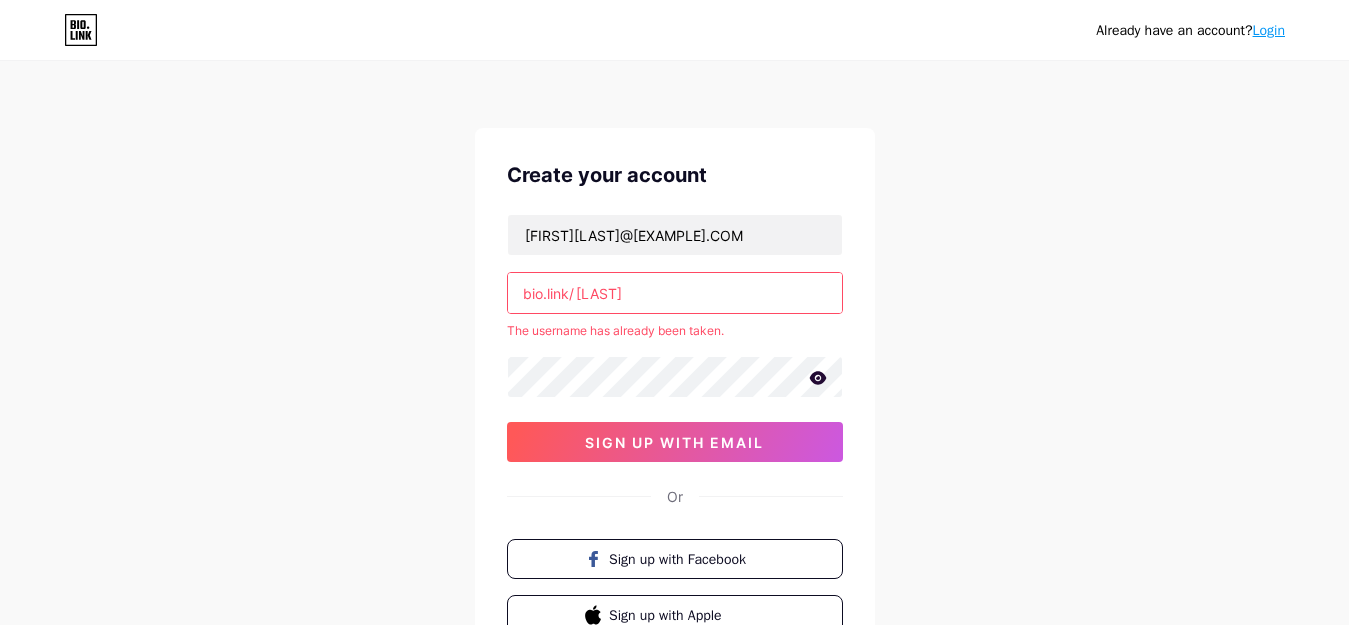 click on "[LAST]" at bounding box center [675, 293] 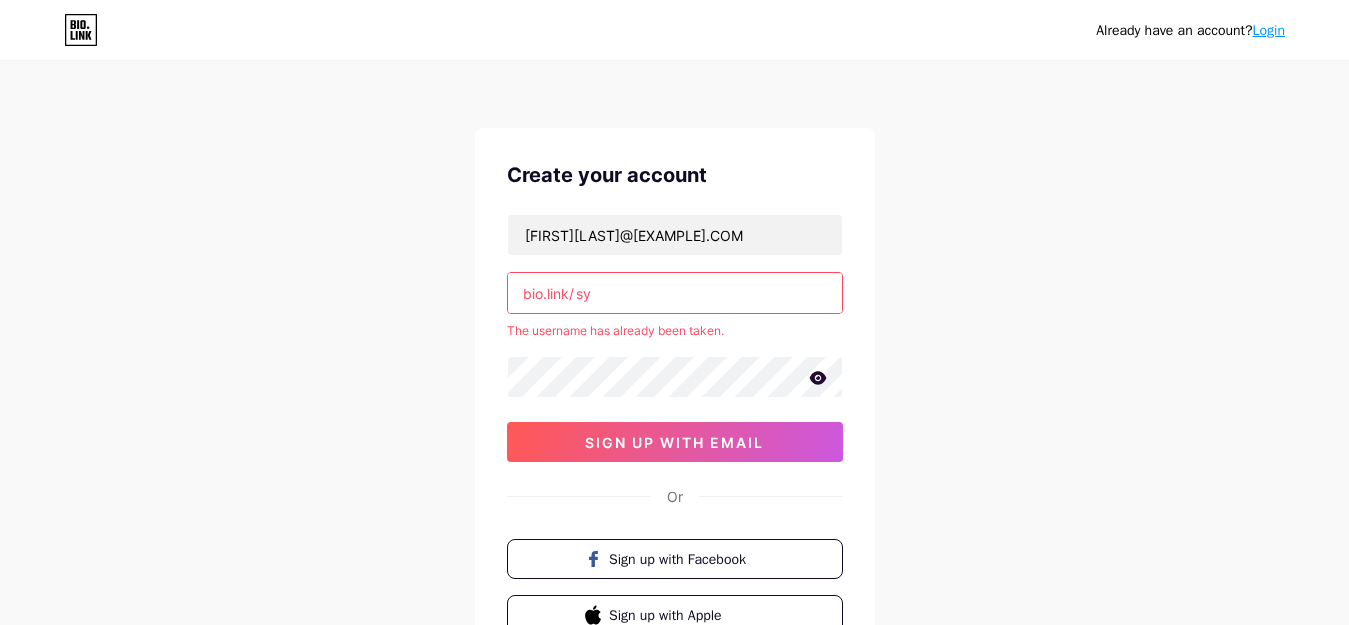 type on "s" 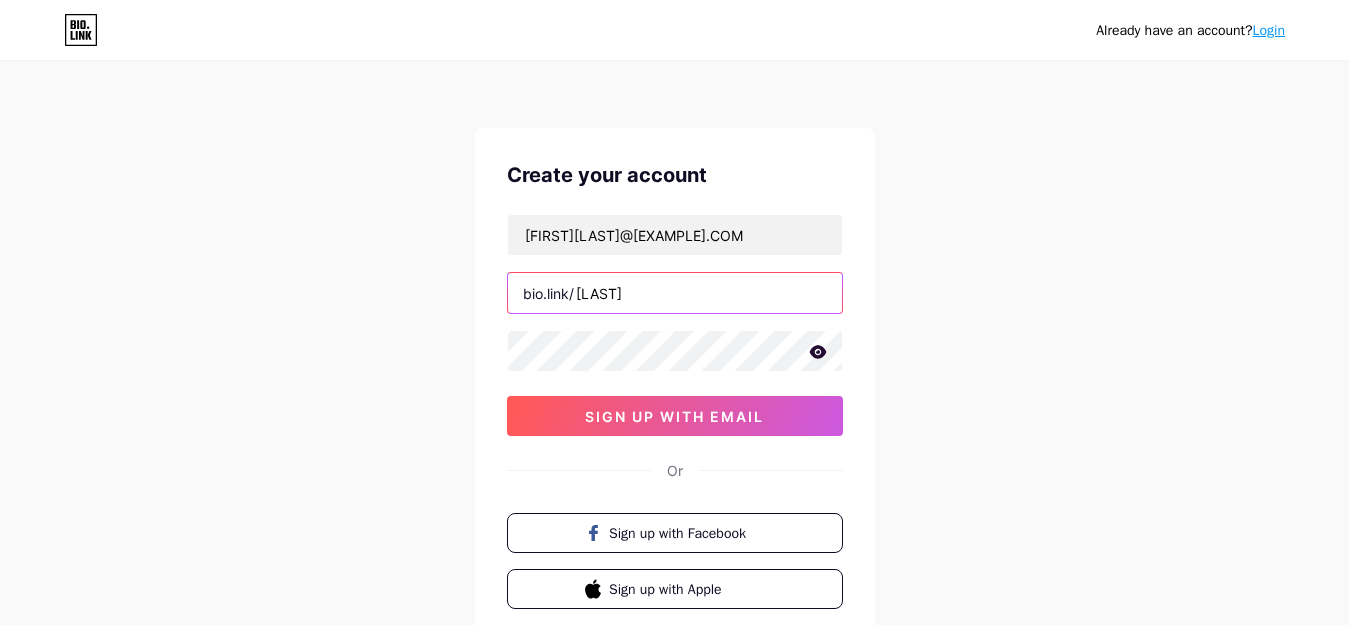 click on "[LAST]" at bounding box center [675, 293] 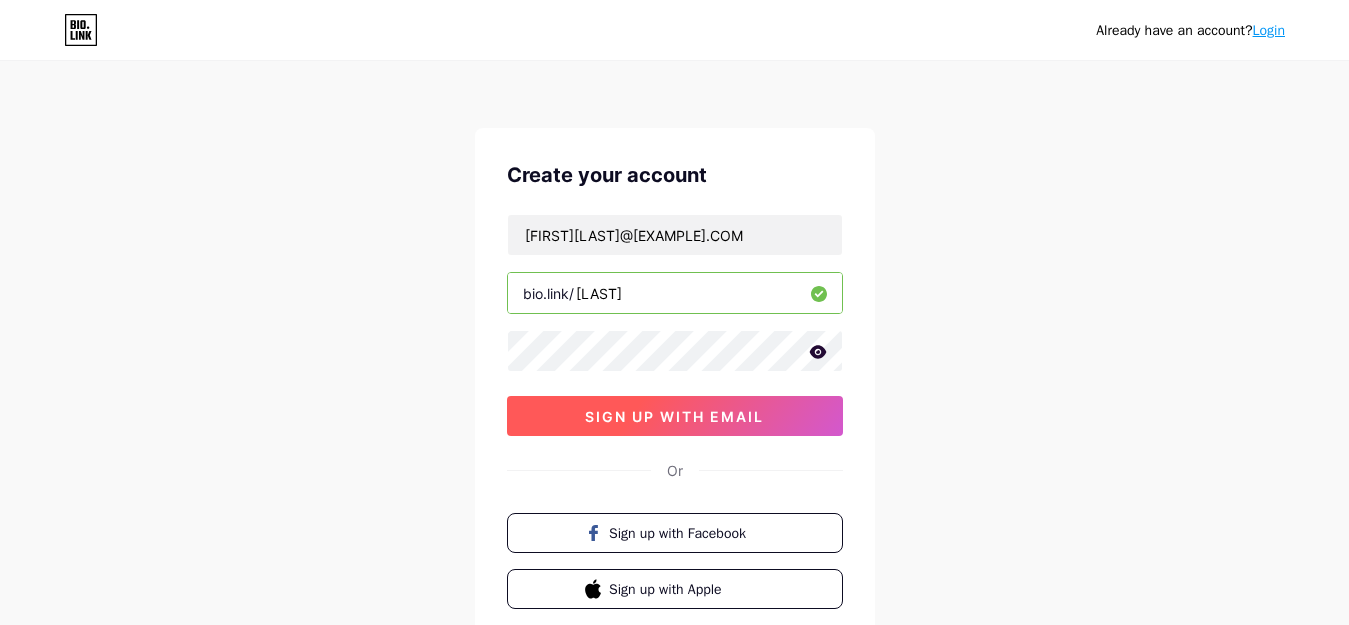type on "[LAST]" 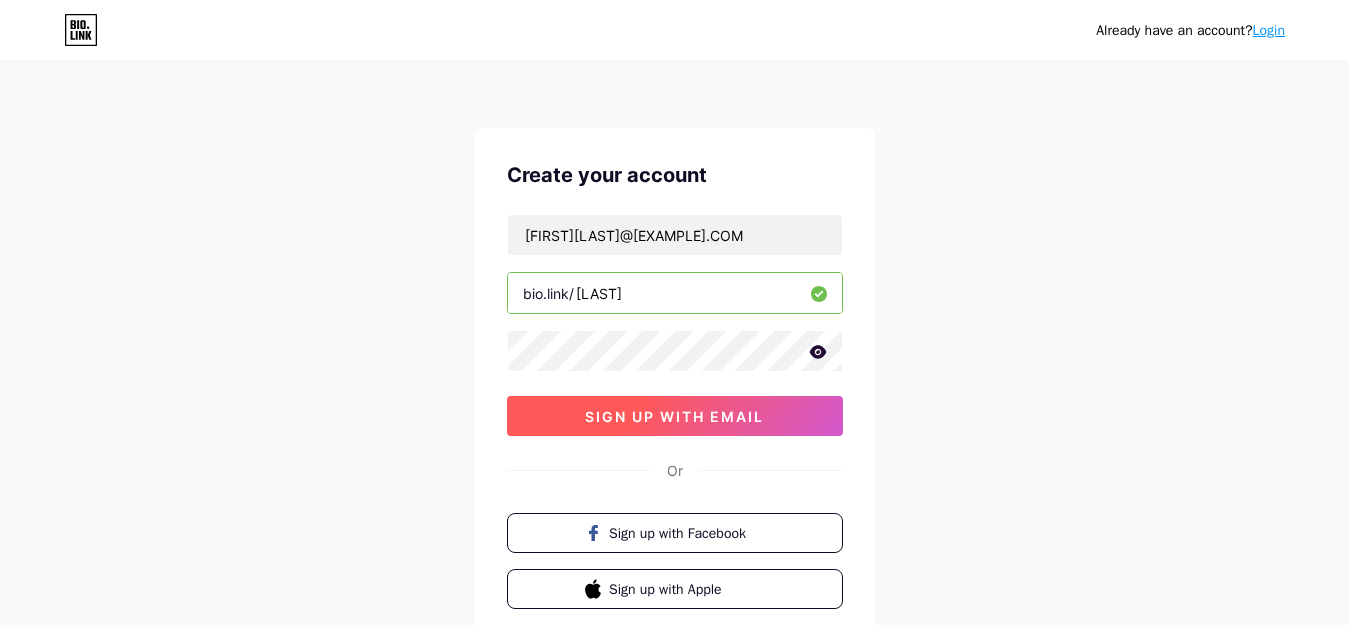 click on "sign up with email" at bounding box center [674, 416] 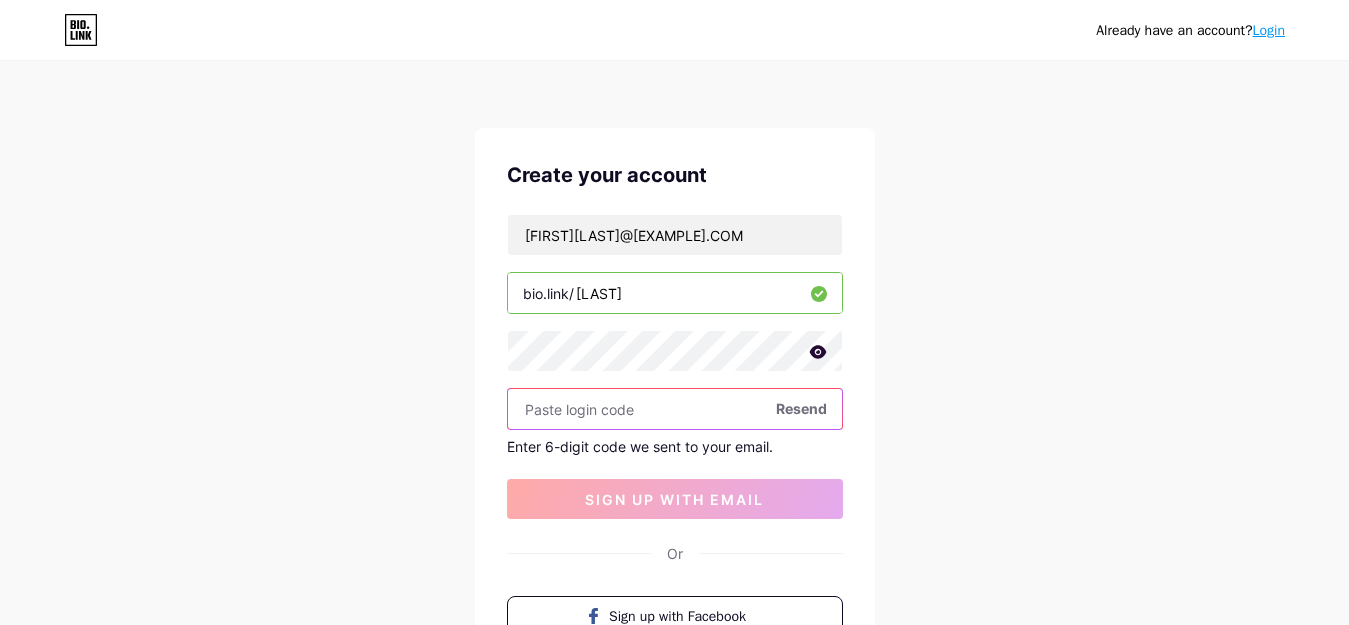 click at bounding box center (675, 409) 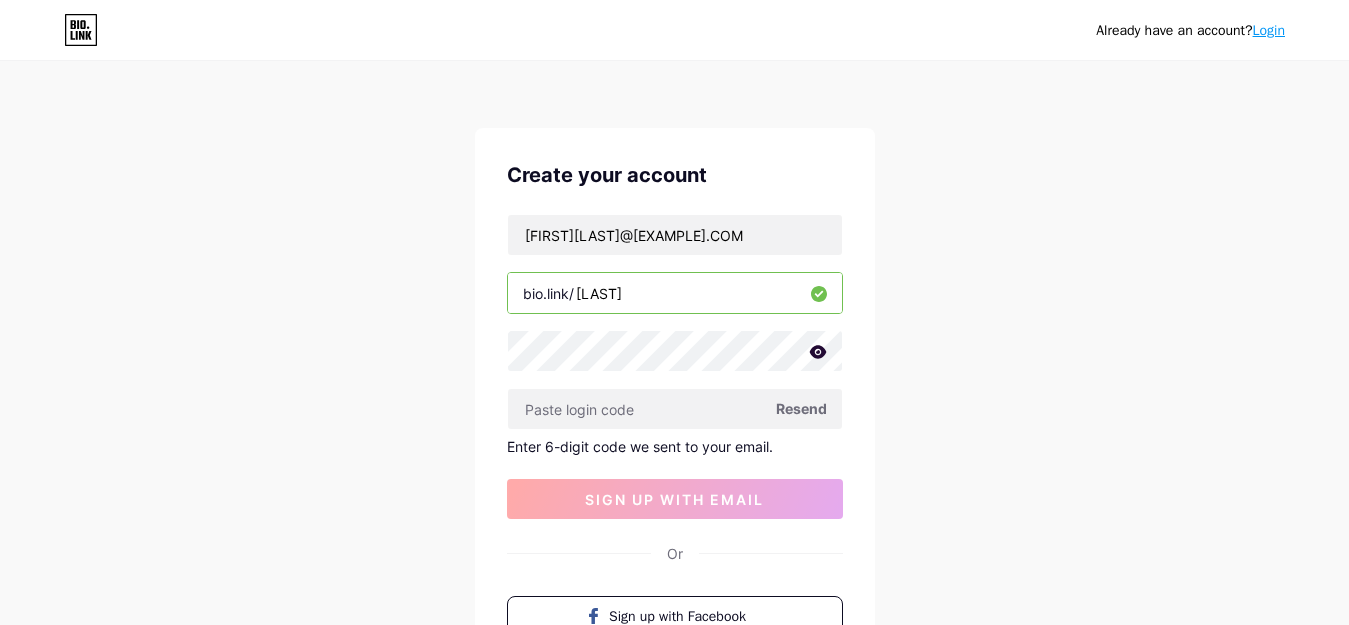 click on "Resend" at bounding box center (801, 408) 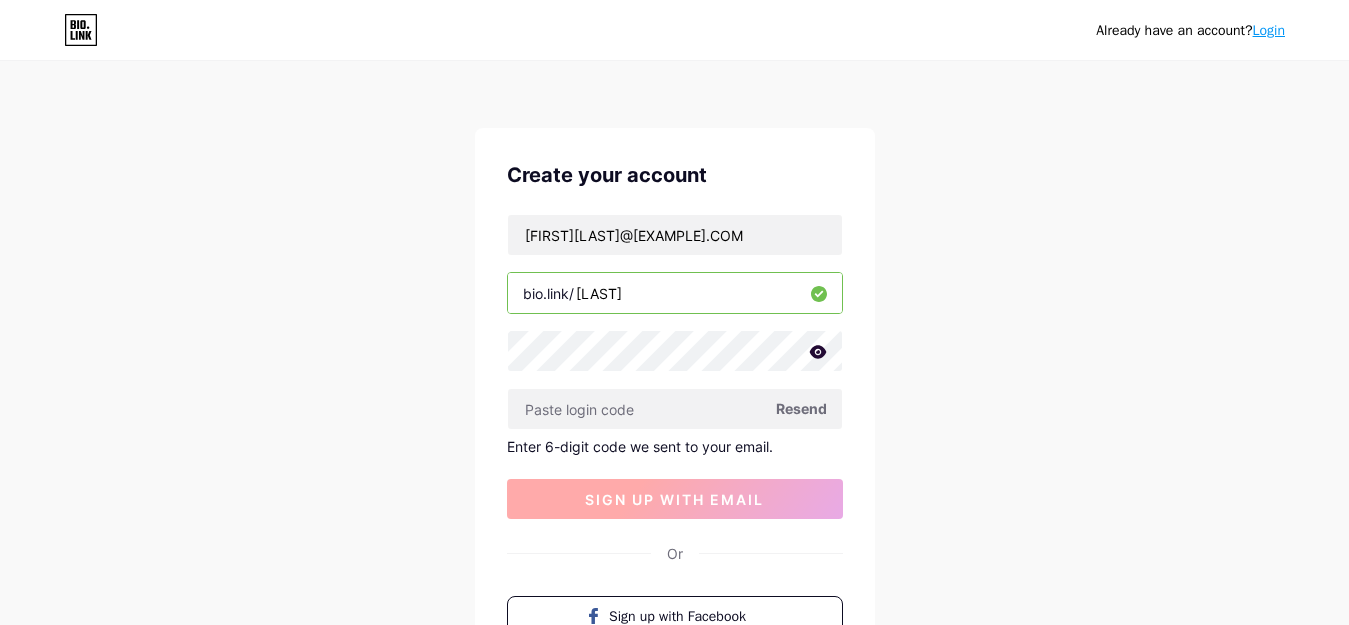 click on "sign up with email" at bounding box center (674, 499) 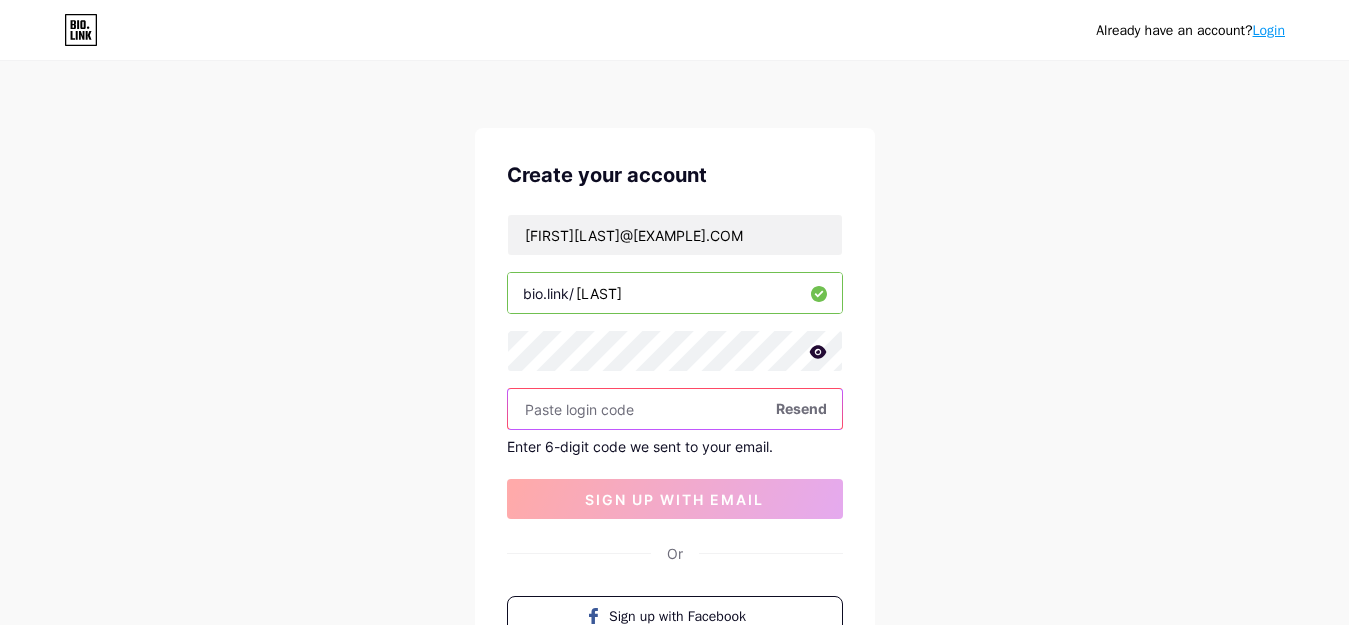 click at bounding box center (675, 409) 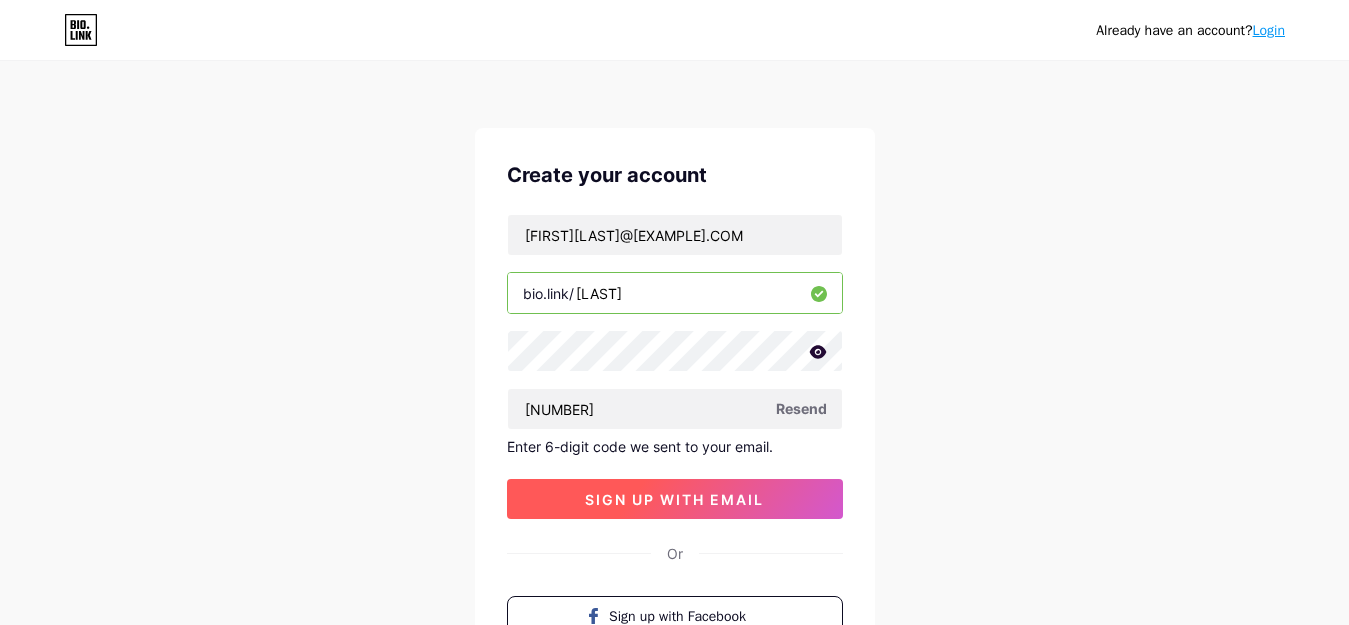 click on "sign up with email" at bounding box center (674, 499) 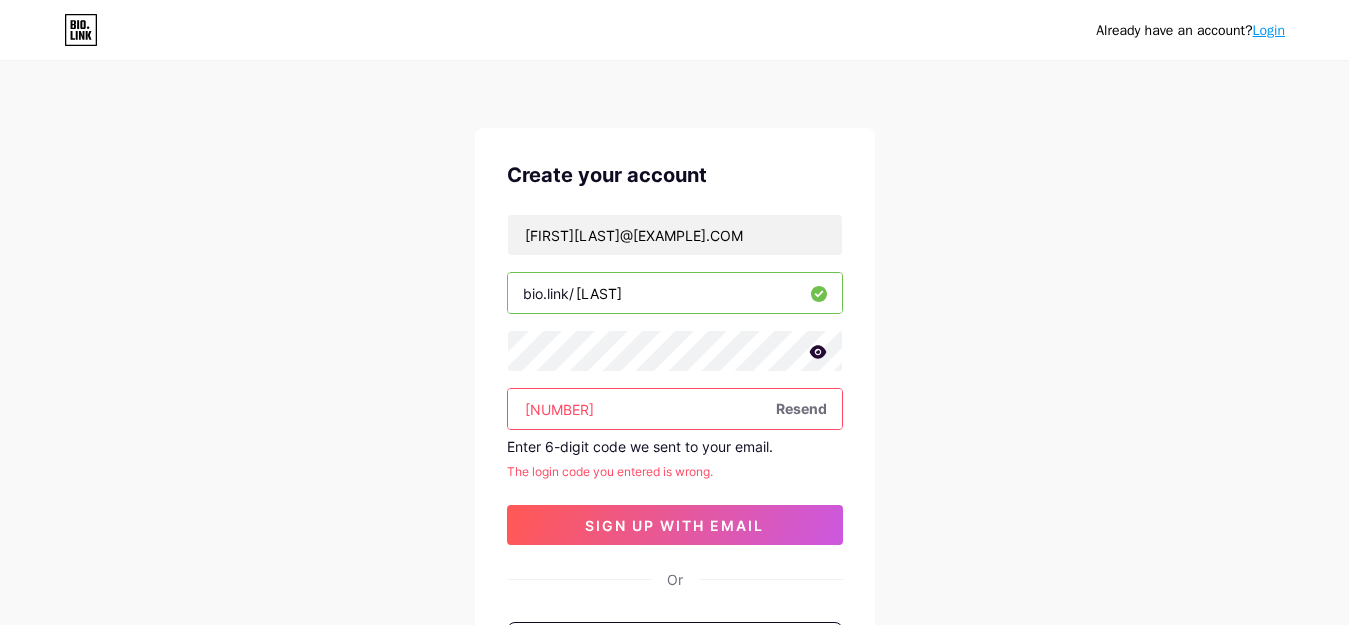click on "123456" at bounding box center [675, 409] 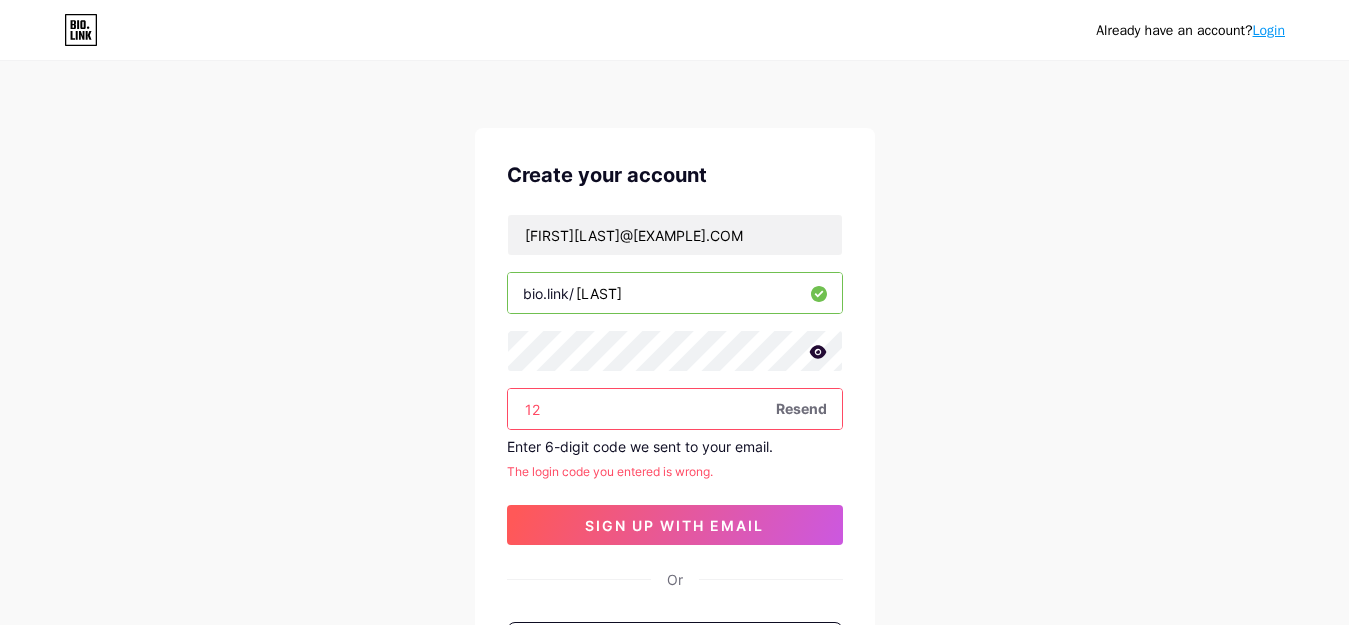 type on "1" 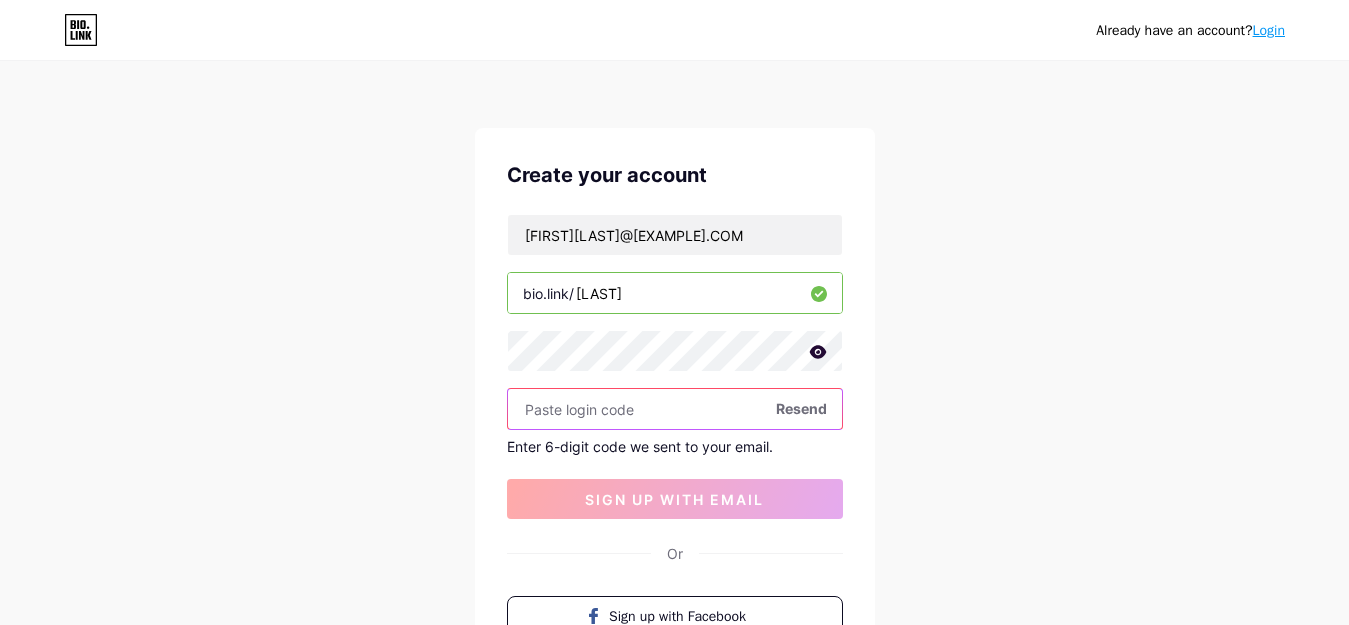 click at bounding box center (675, 409) 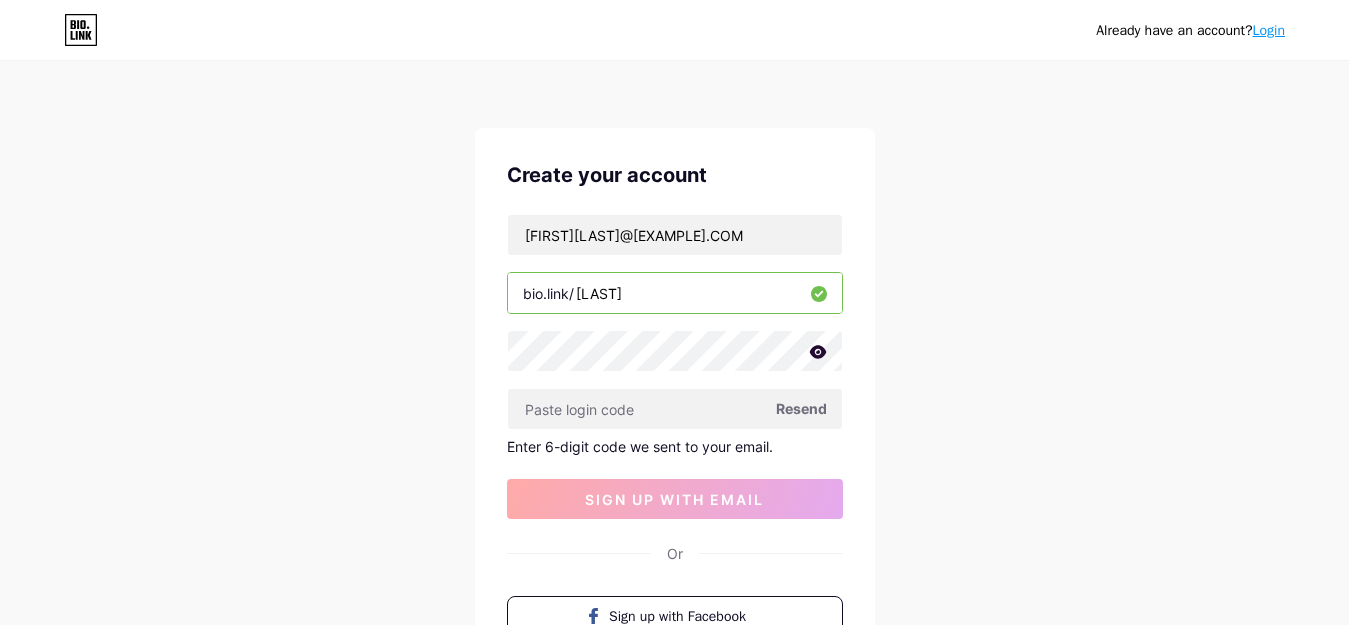 click on "Resend" at bounding box center (801, 408) 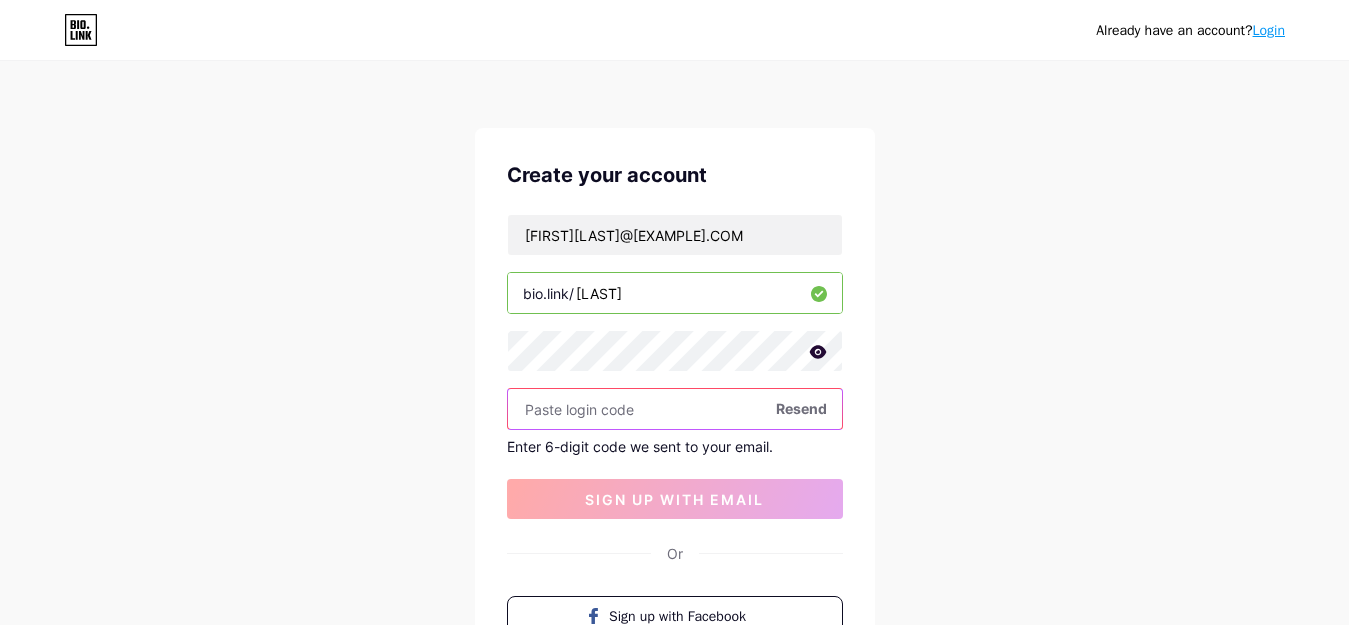 click at bounding box center (675, 409) 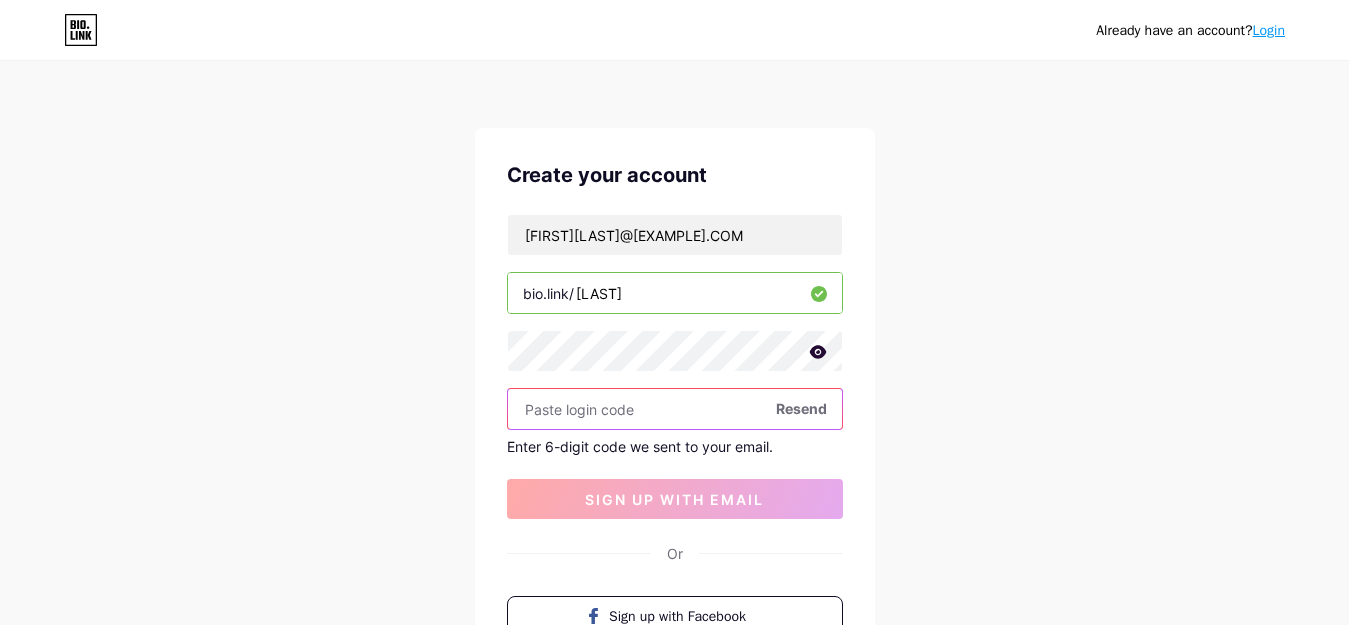 click at bounding box center [675, 409] 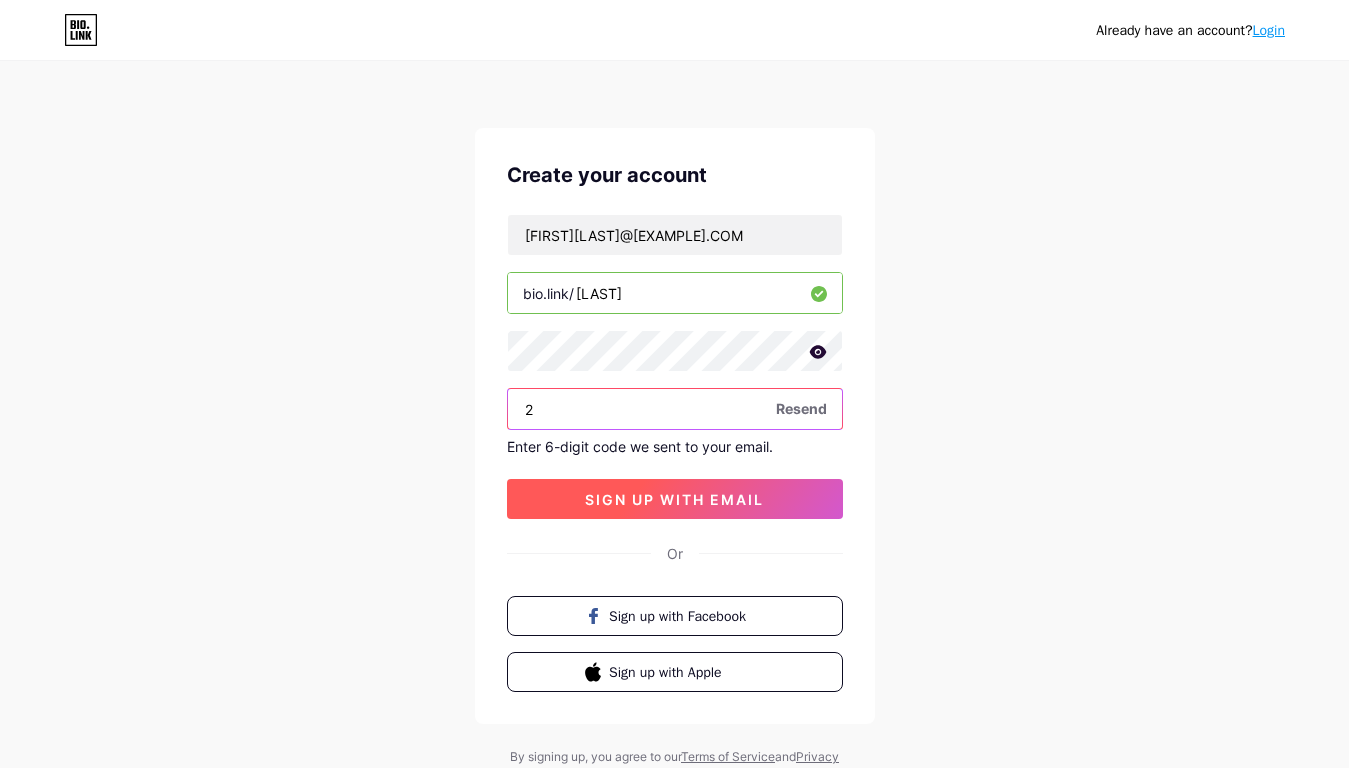 type on "2" 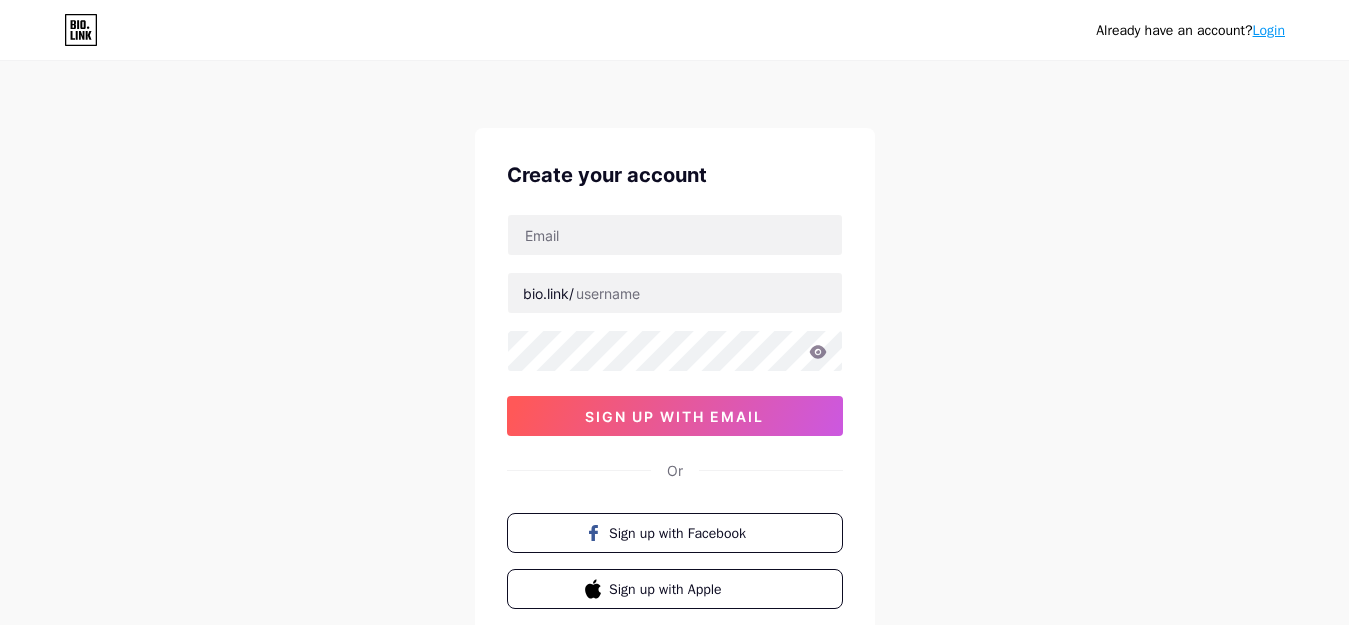scroll, scrollTop: 0, scrollLeft: 0, axis: both 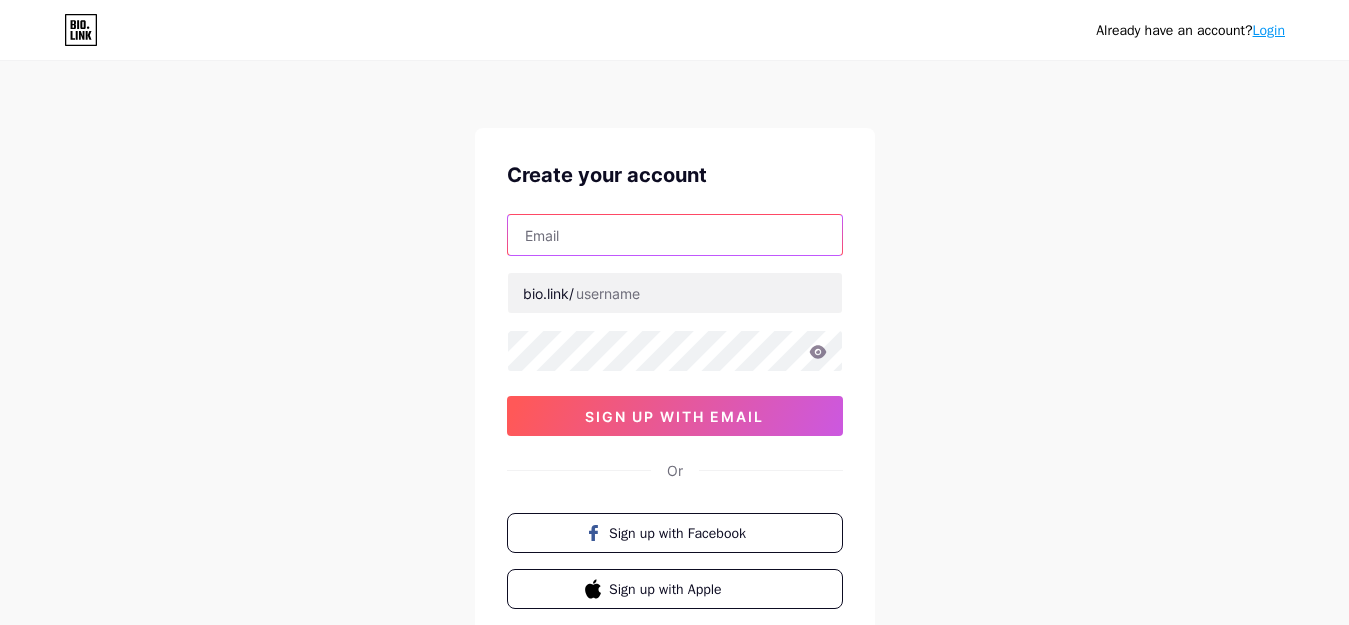 click at bounding box center (675, 235) 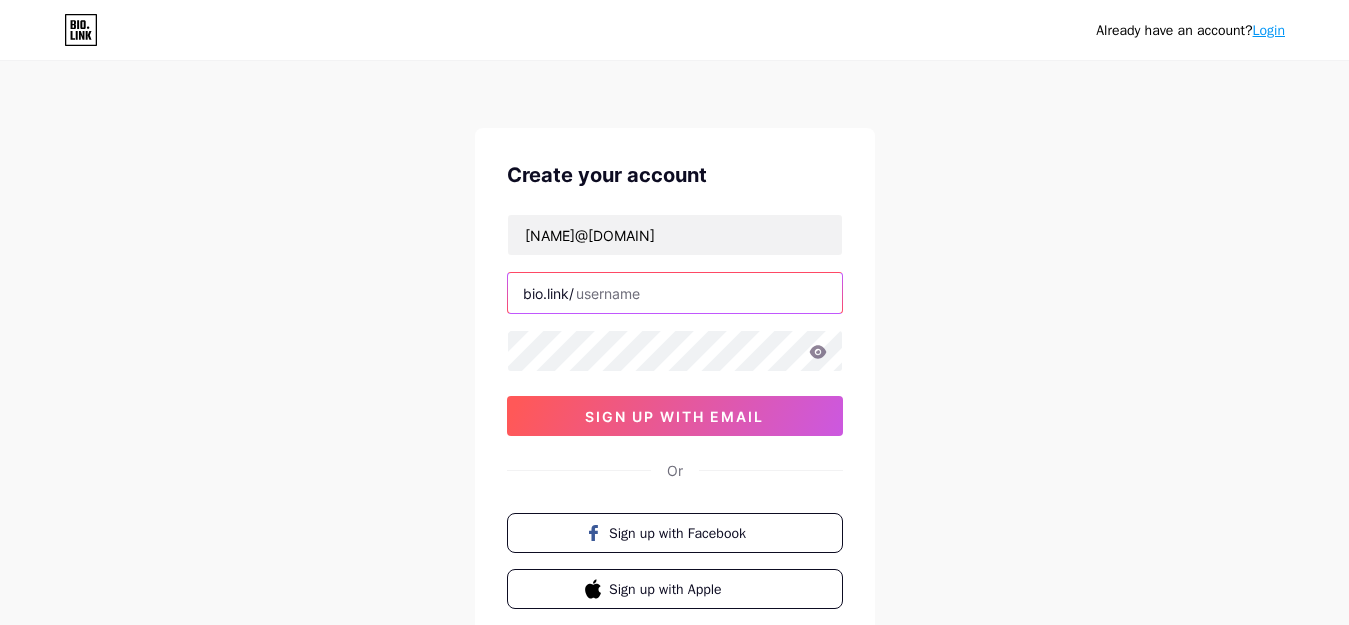 click at bounding box center [675, 293] 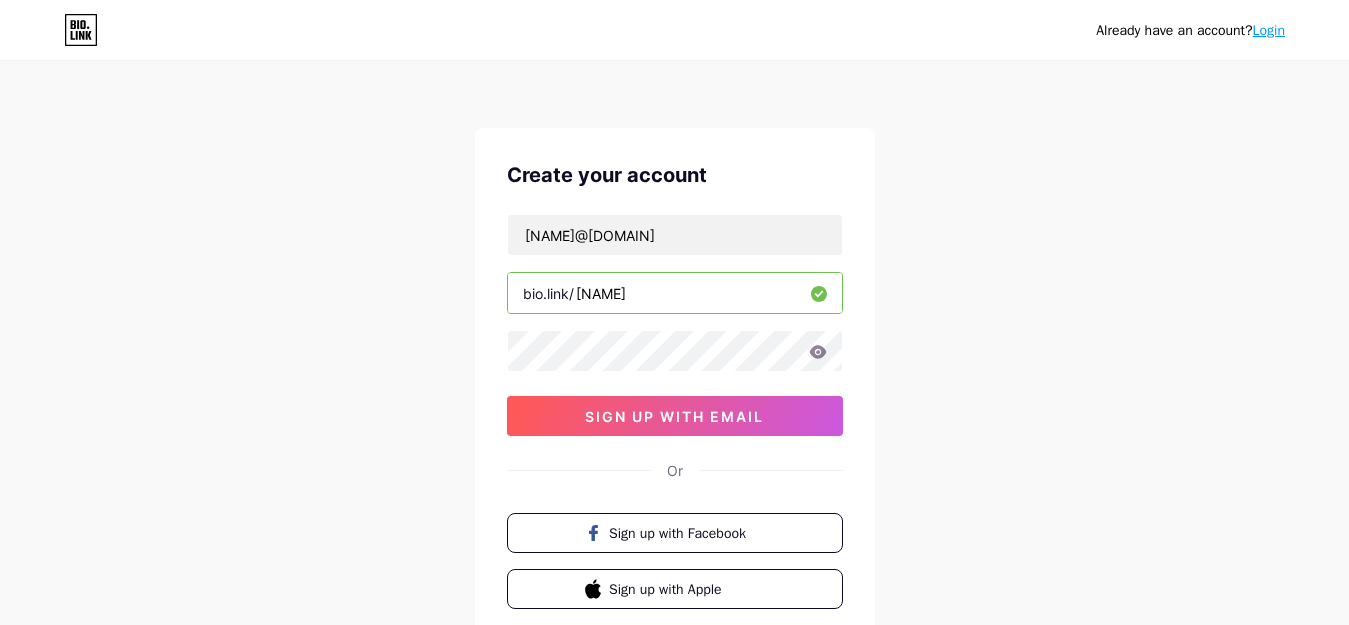 type on "[NAME]" 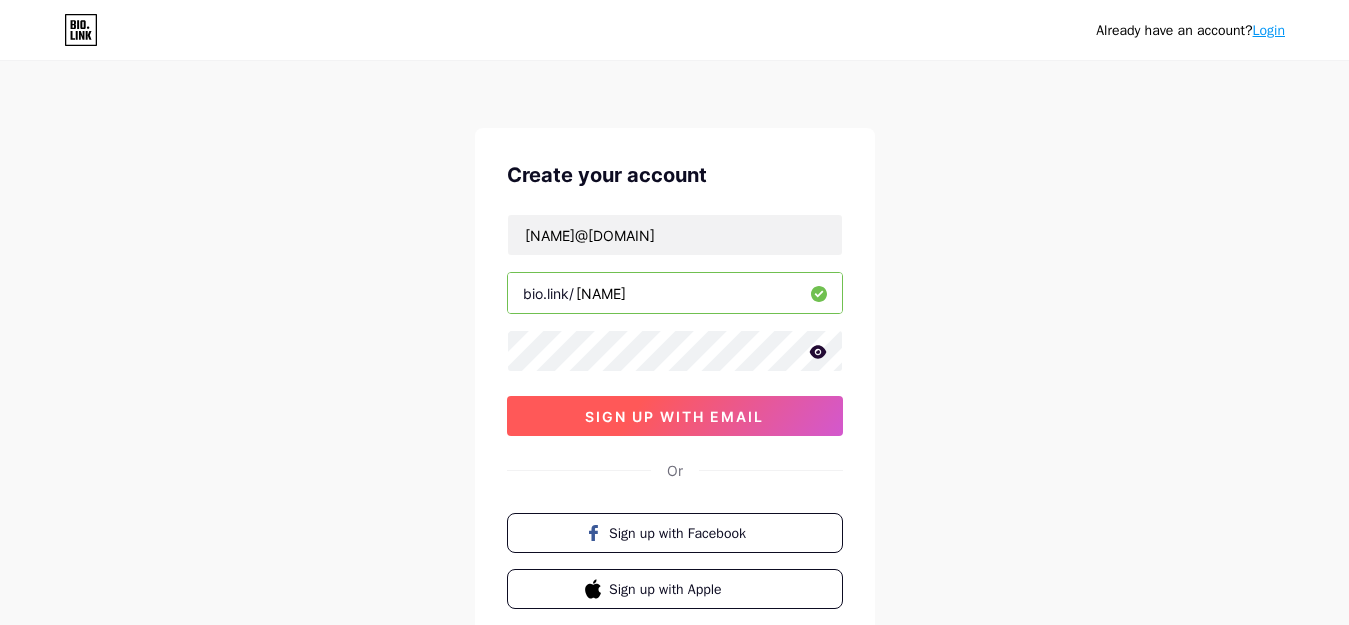 click on "sign up with email" at bounding box center [674, 416] 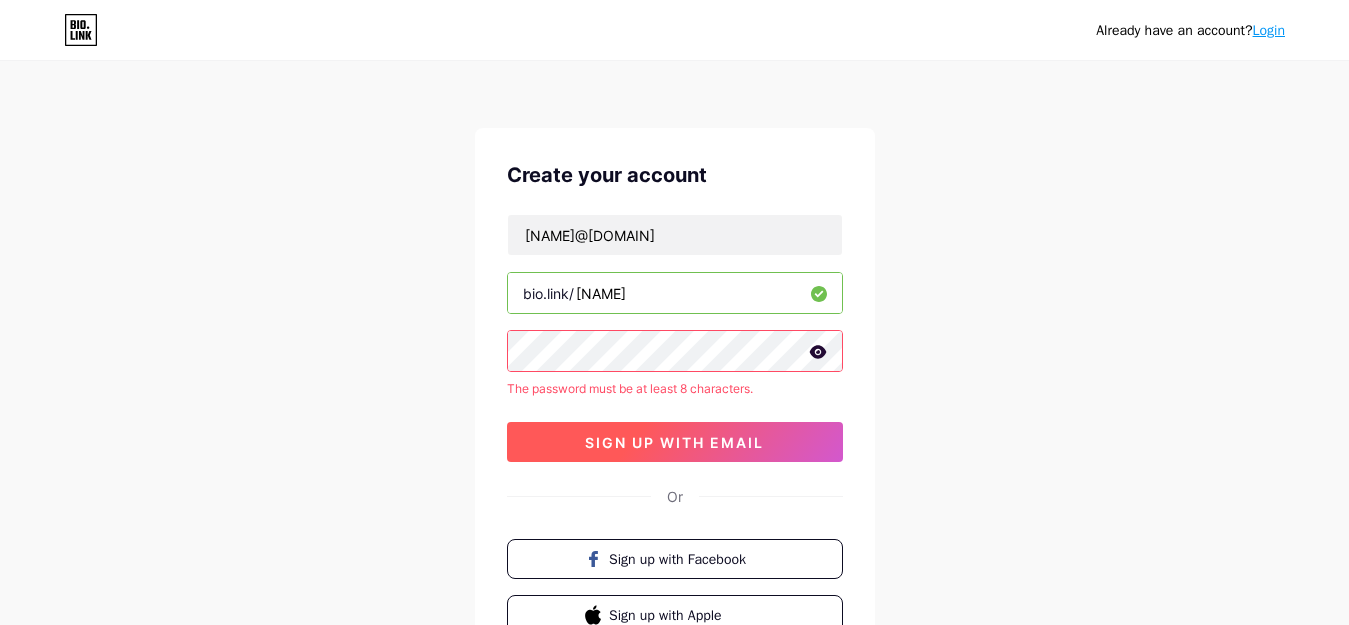 click on "[NAME]@[DOMAIN]     bio.link/   [NAME]             The password must be at least 8 characters.         sign up with email" at bounding box center (675, 338) 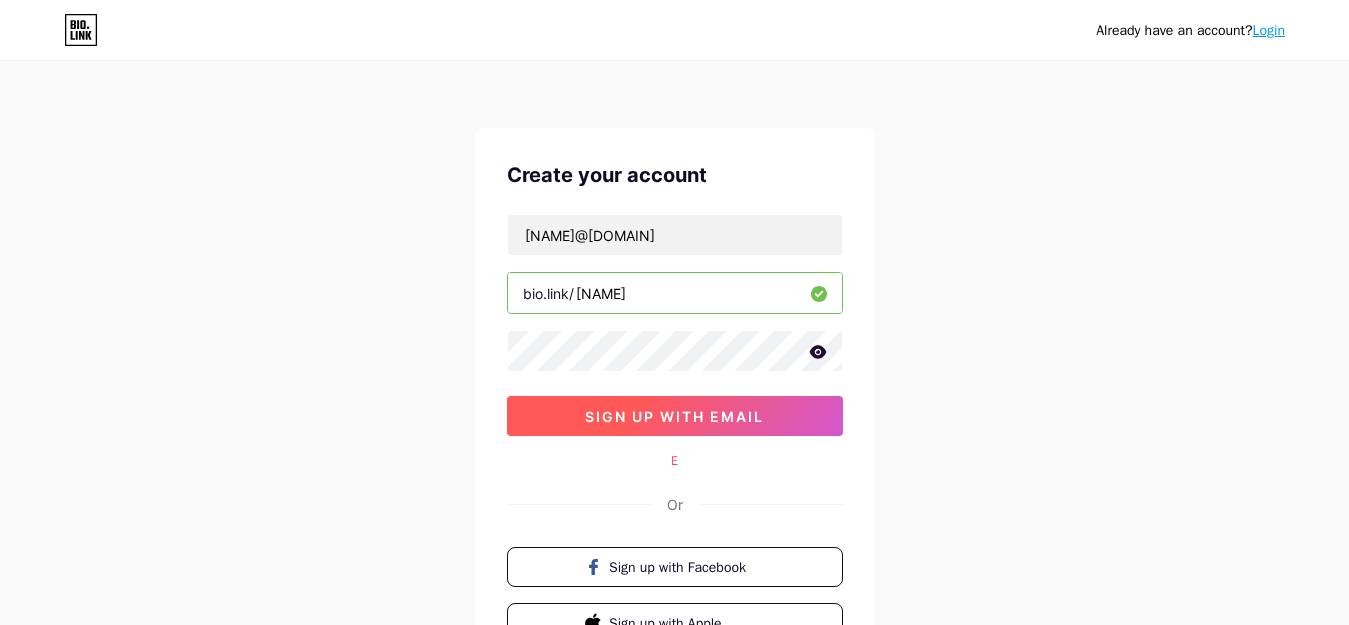 click on "sign up with email" at bounding box center (675, 416) 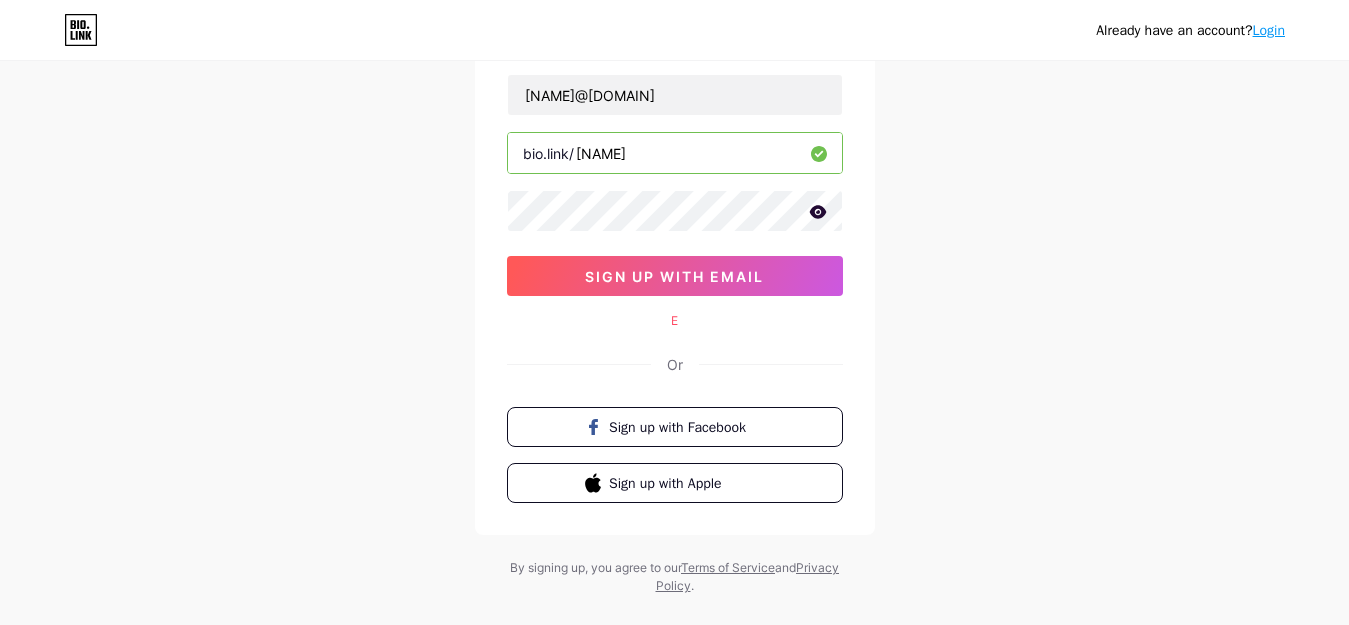 scroll, scrollTop: 174, scrollLeft: 0, axis: vertical 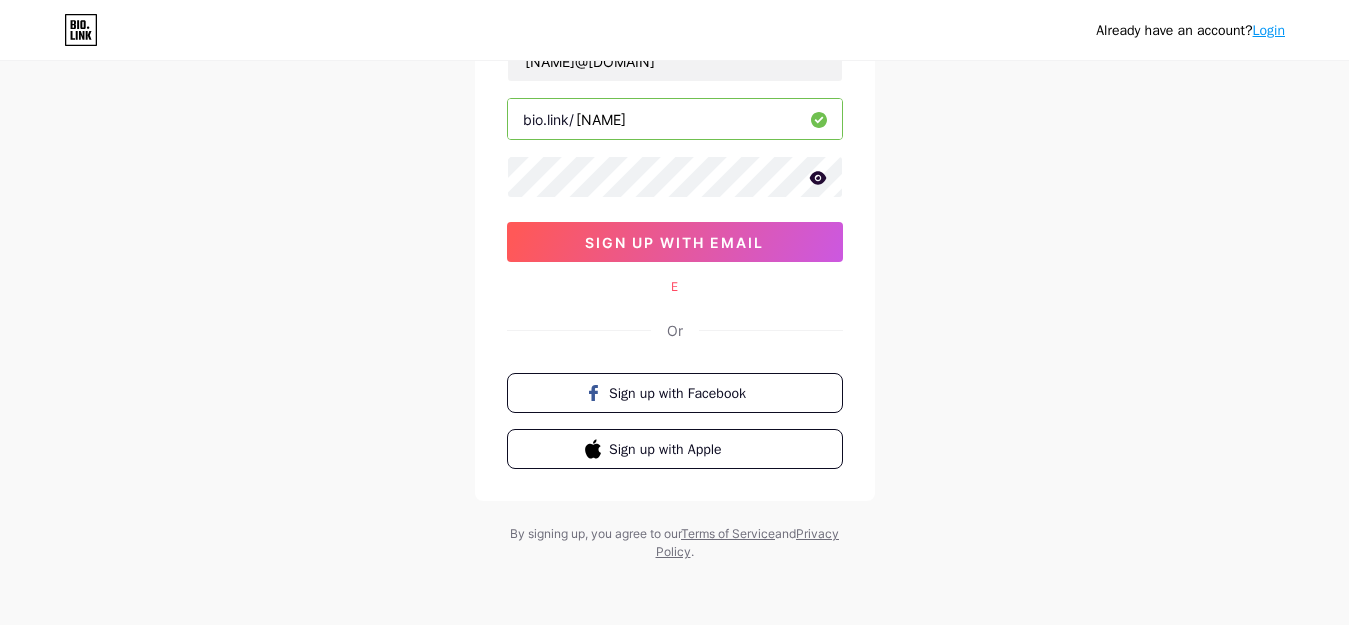click on "Terms of Service" at bounding box center (728, 533) 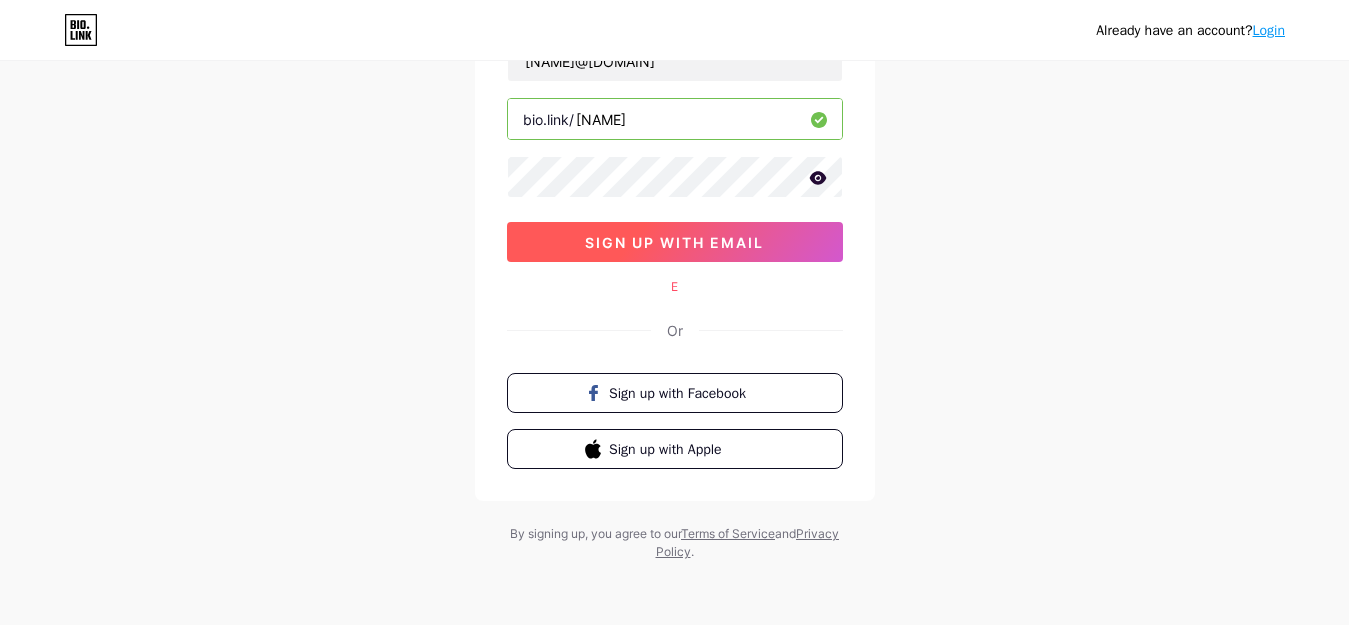 click on "sign up with email" at bounding box center (675, 242) 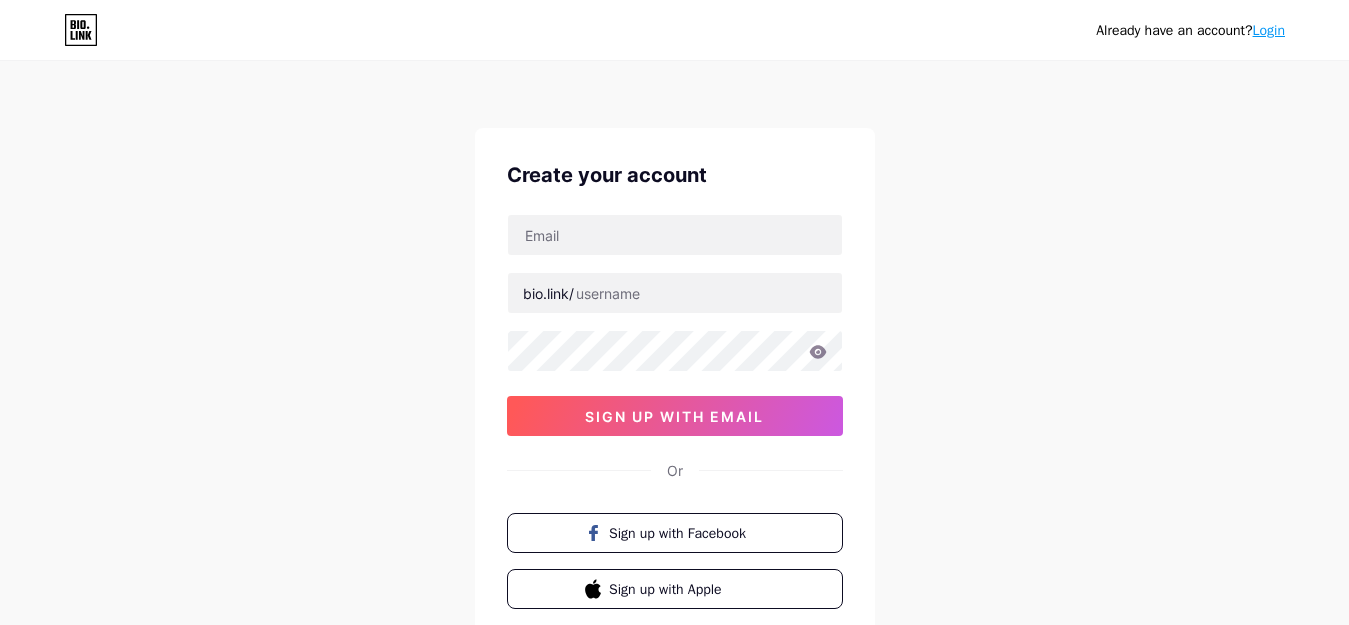 scroll, scrollTop: 0, scrollLeft: 0, axis: both 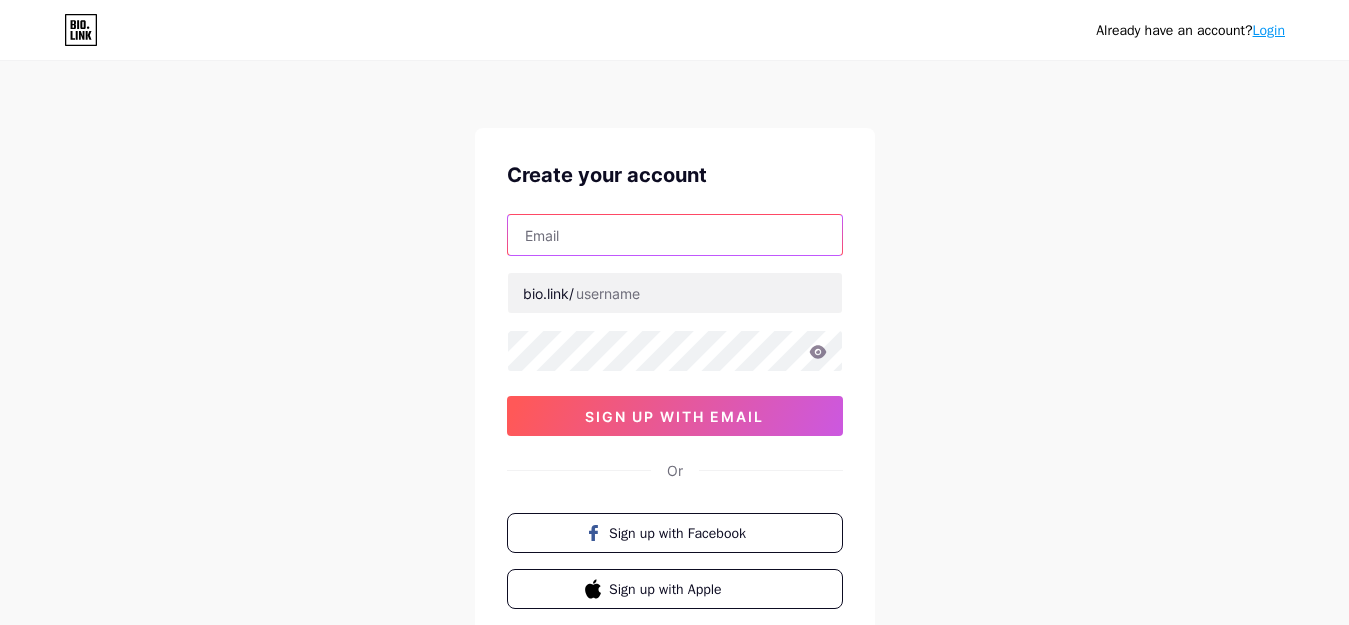 click at bounding box center (675, 235) 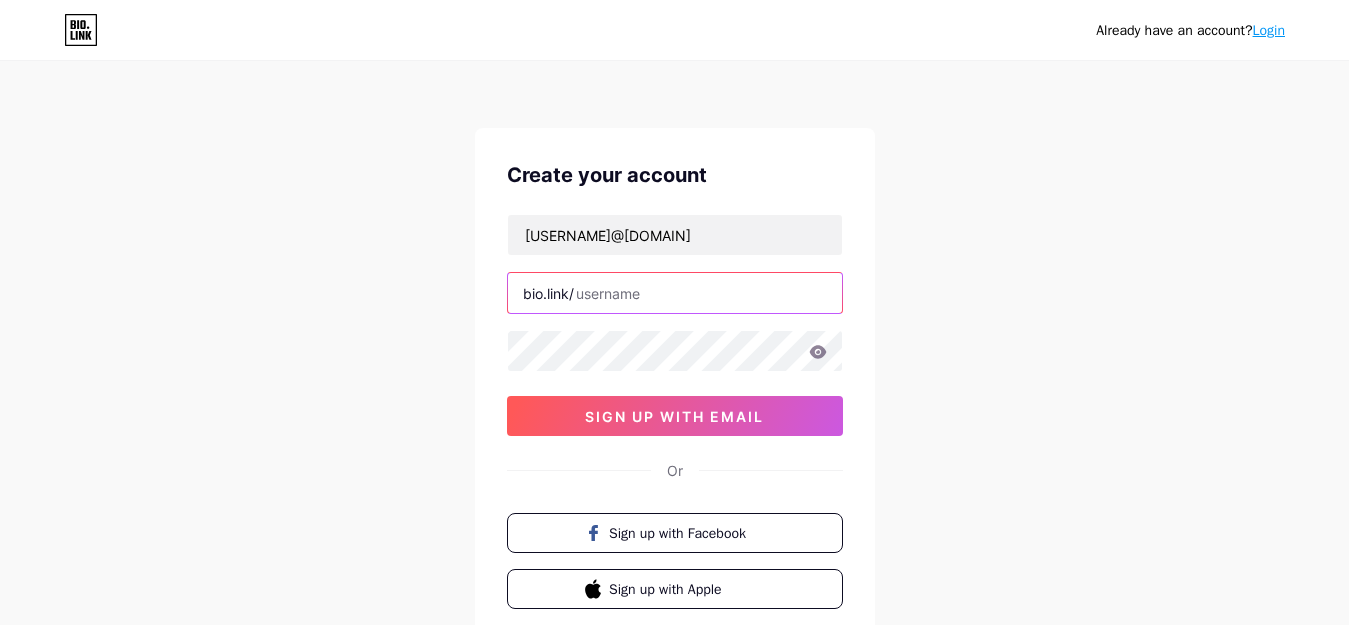 click at bounding box center [675, 293] 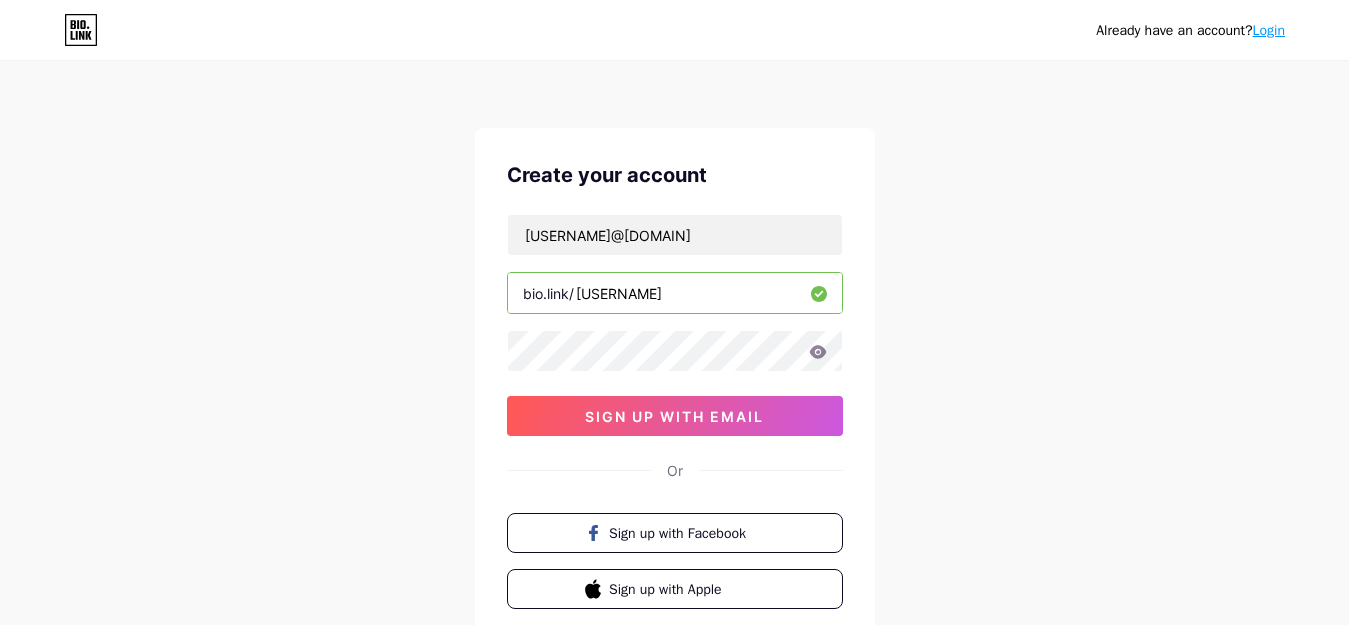 type on "[LAST]" 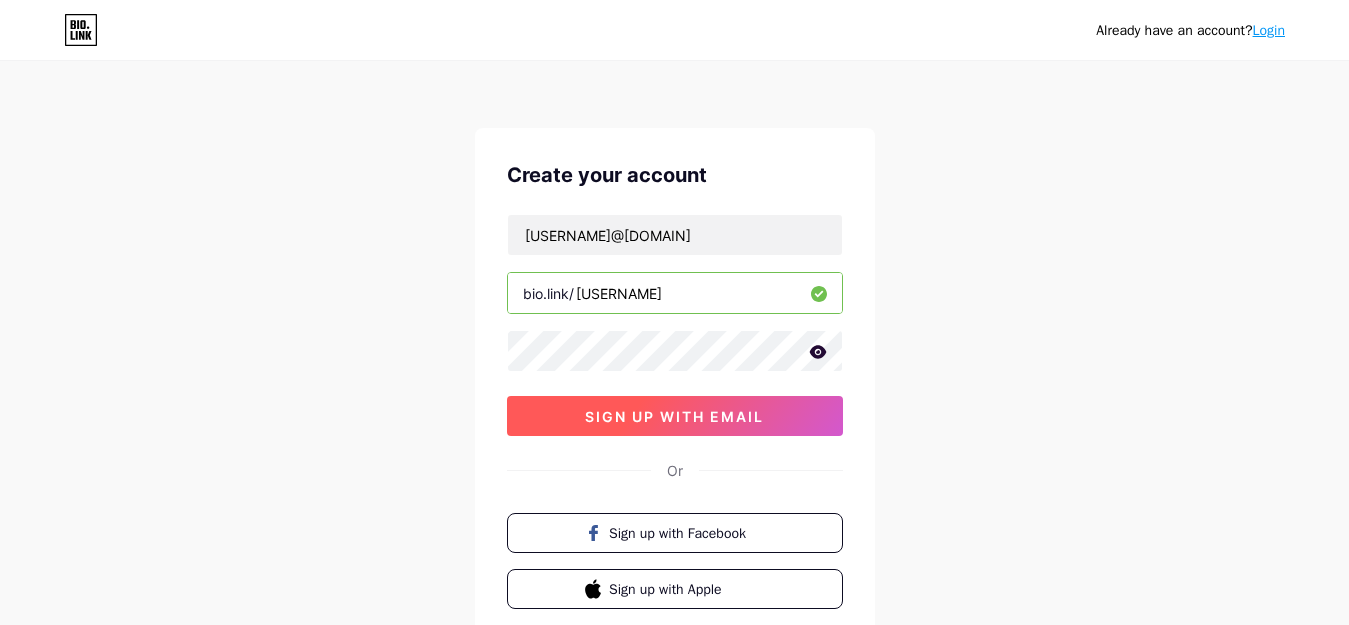 click on "sign up with email" at bounding box center (674, 416) 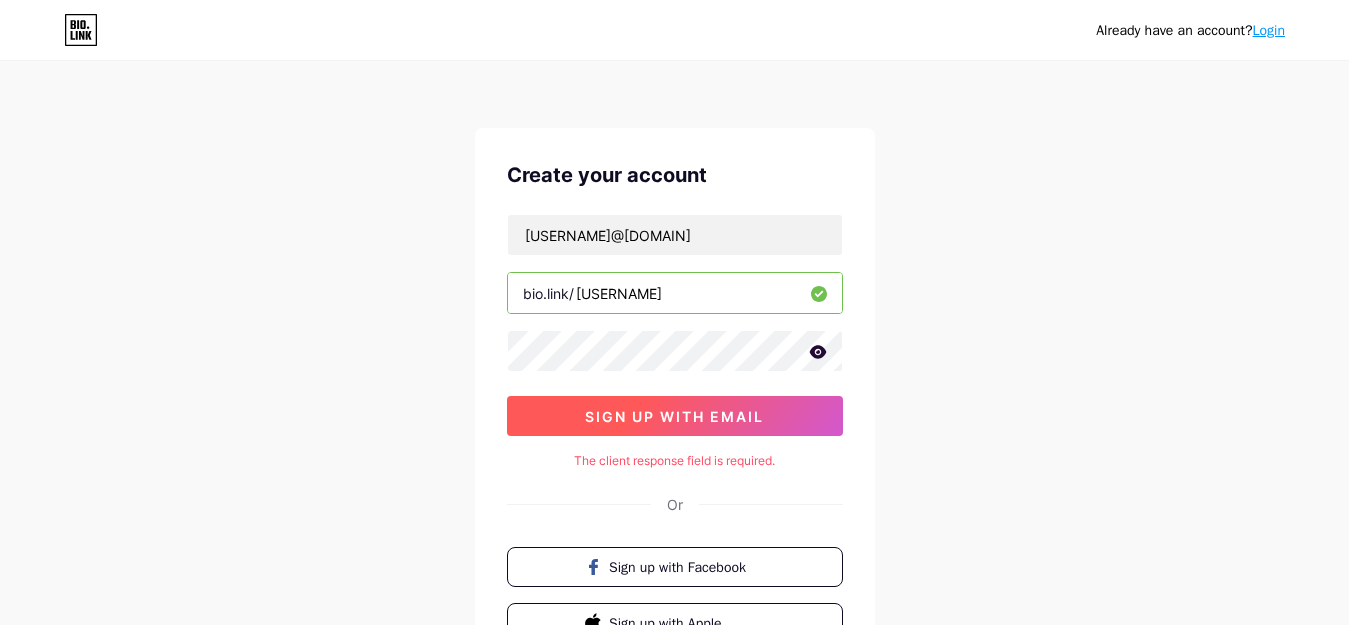 click on "sign up with email" at bounding box center (674, 416) 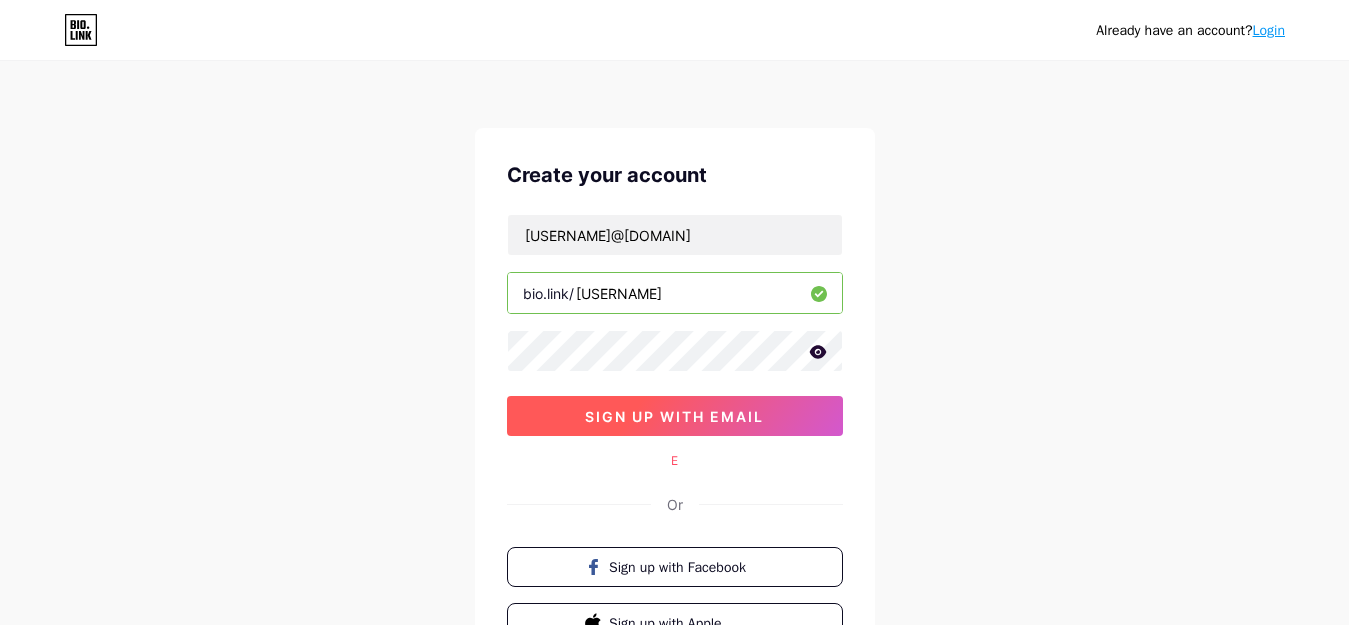 click on "sign up with email" at bounding box center (674, 416) 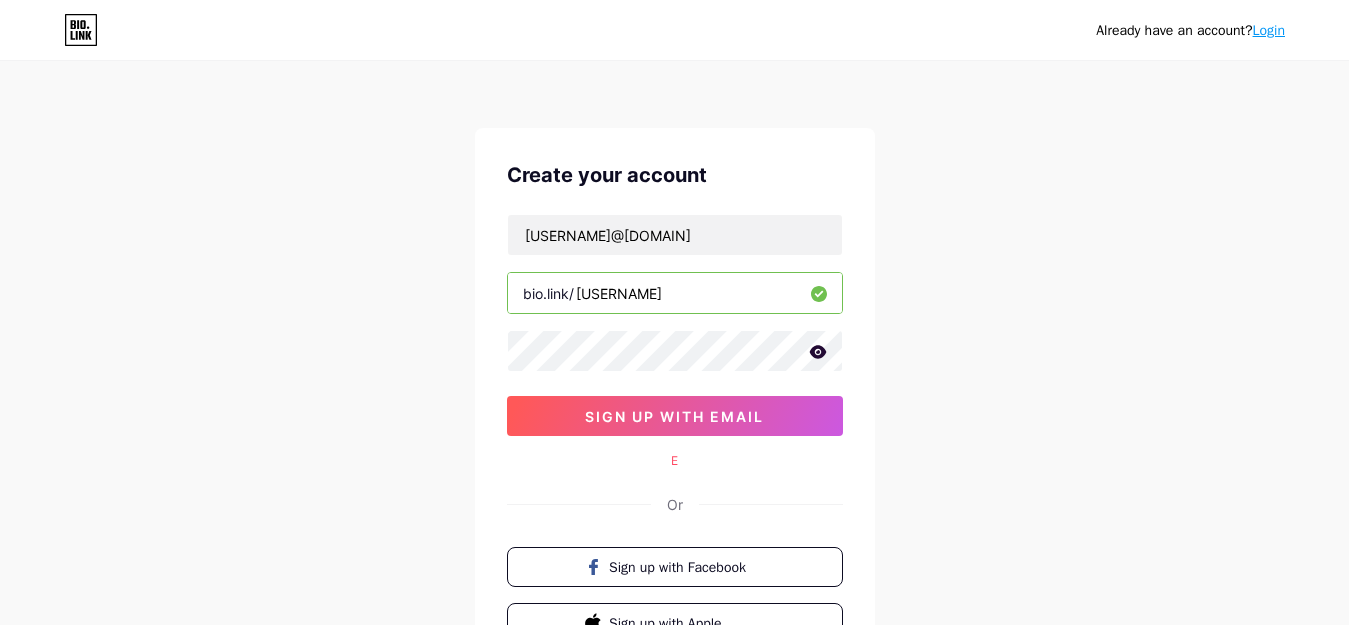 click on "Login" at bounding box center [1269, 30] 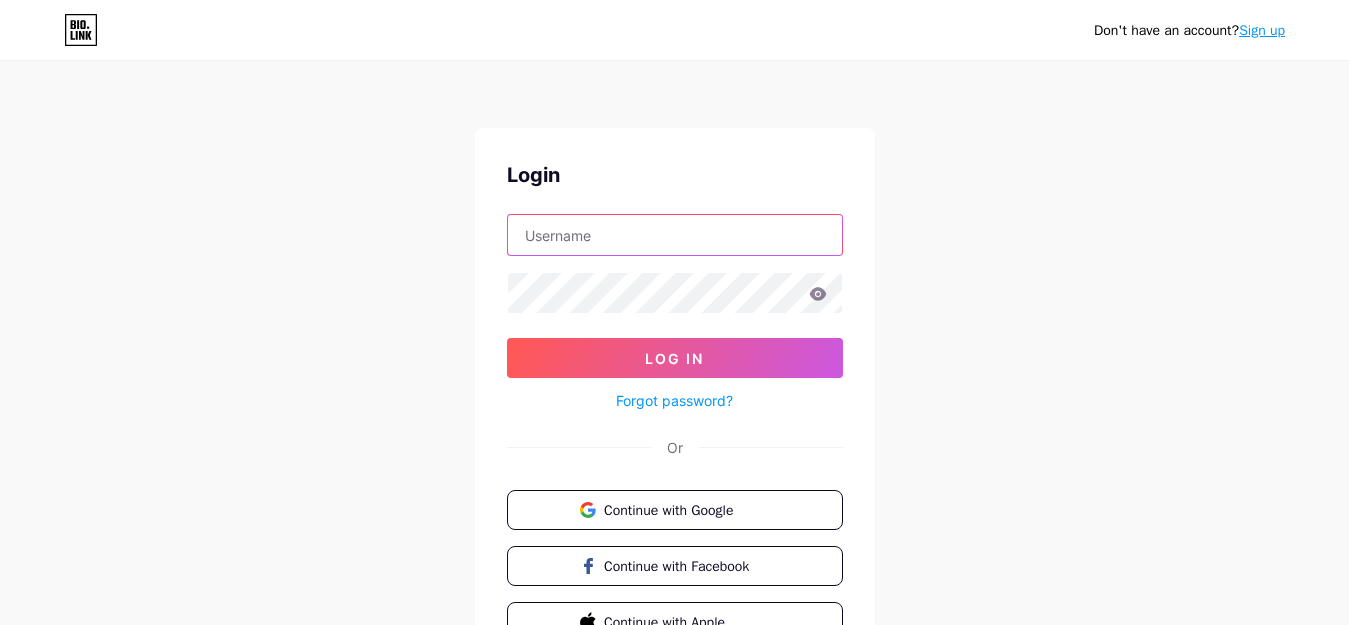type on "[NAME]@[DOMAIN]" 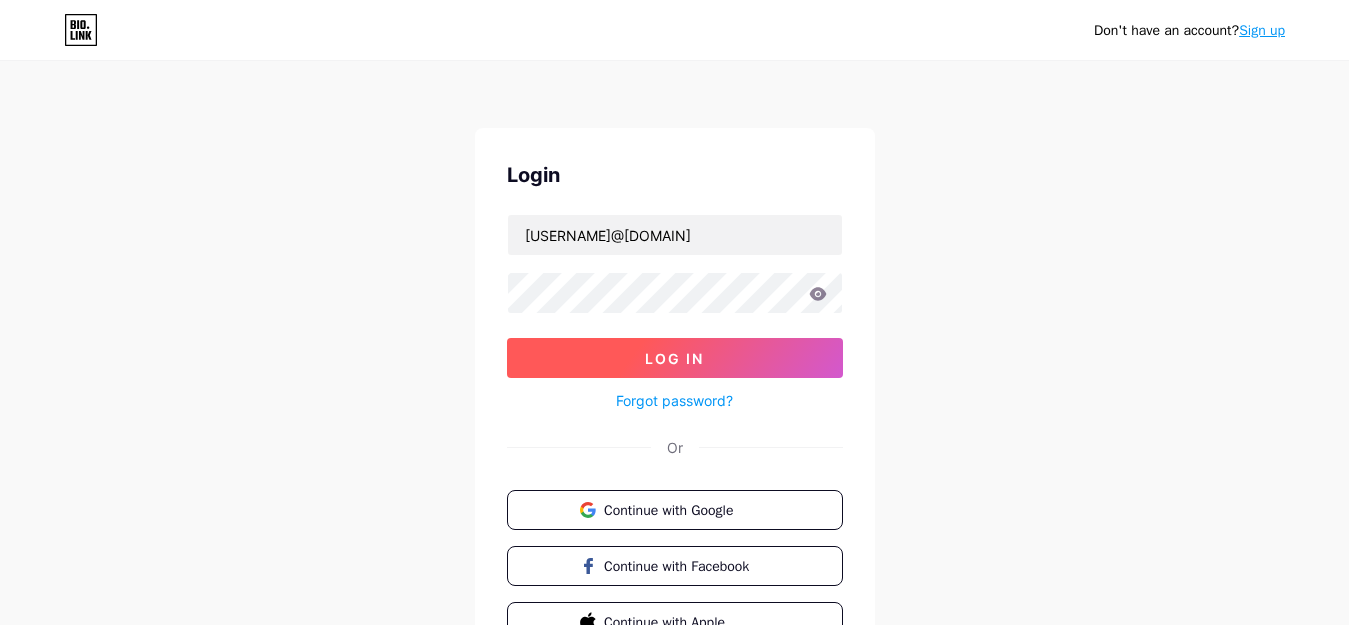 click on "Log In" at bounding box center [674, 358] 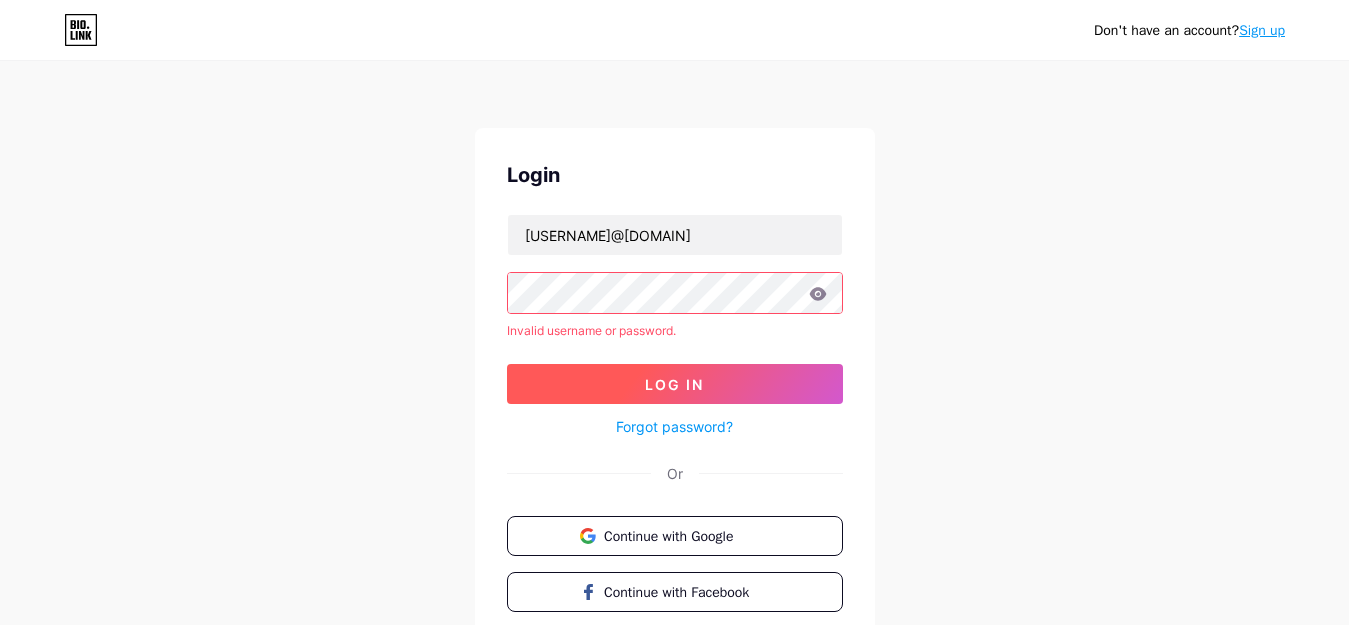 click on "Log In" at bounding box center (674, 384) 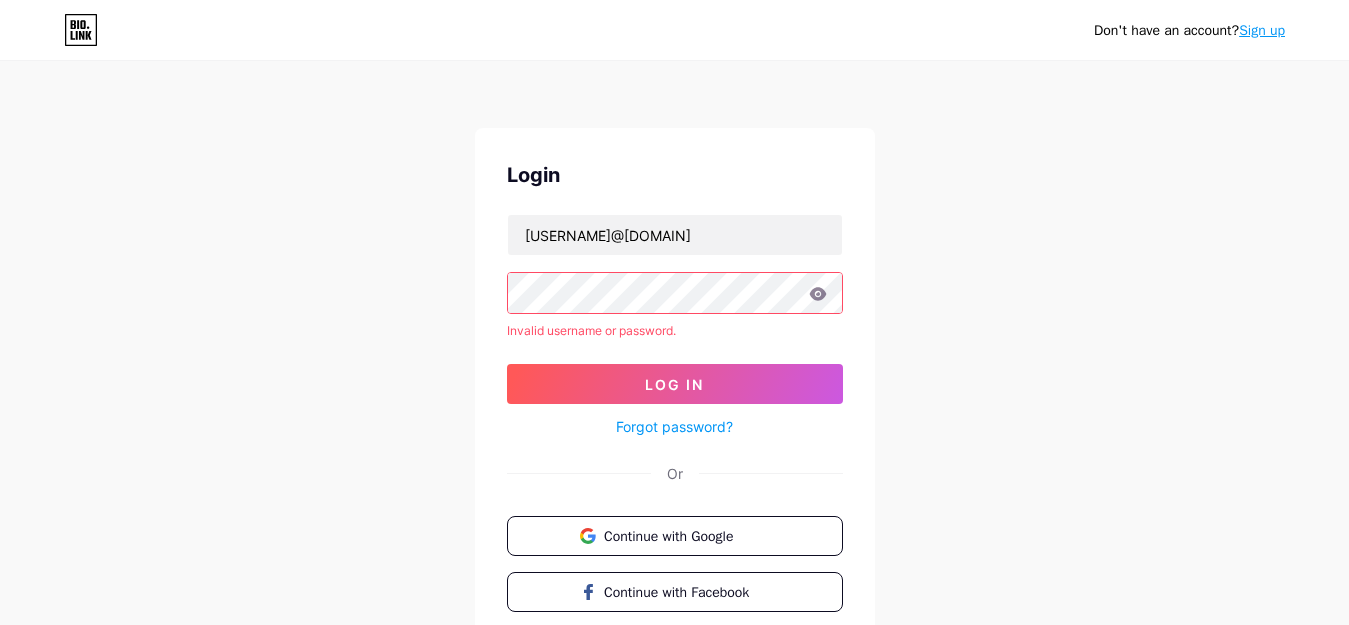 click 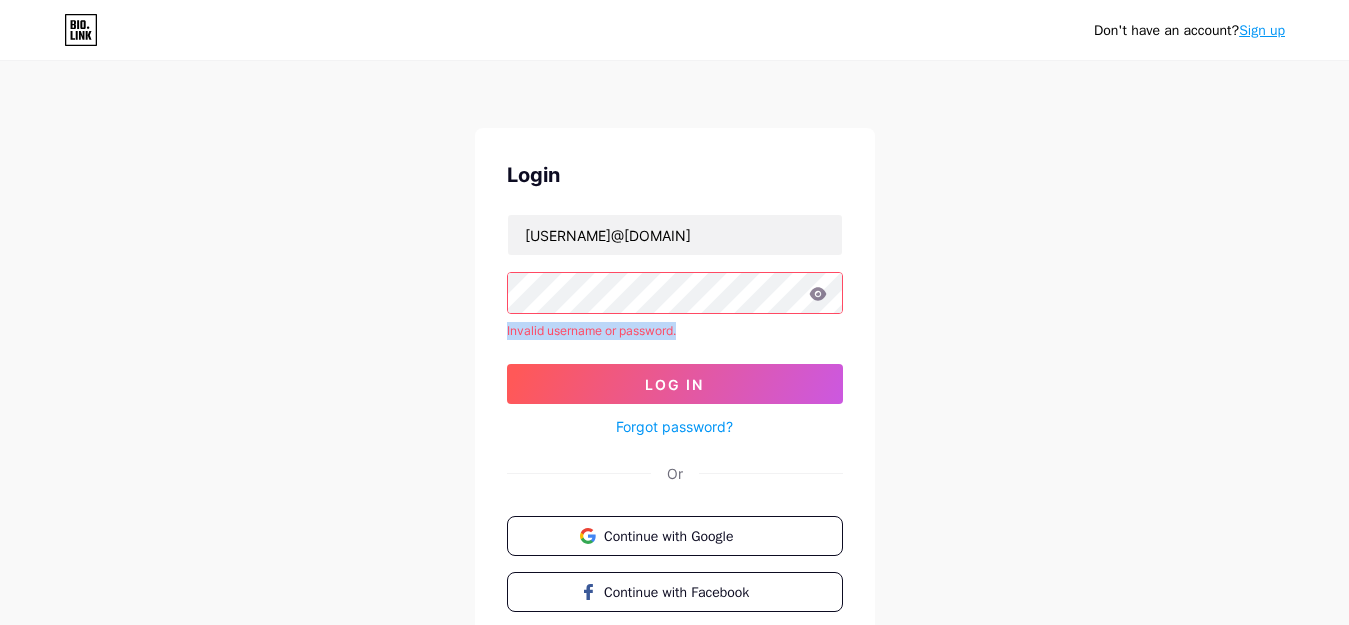 drag, startPoint x: 818, startPoint y: 295, endPoint x: 715, endPoint y: 335, distance: 110.49435 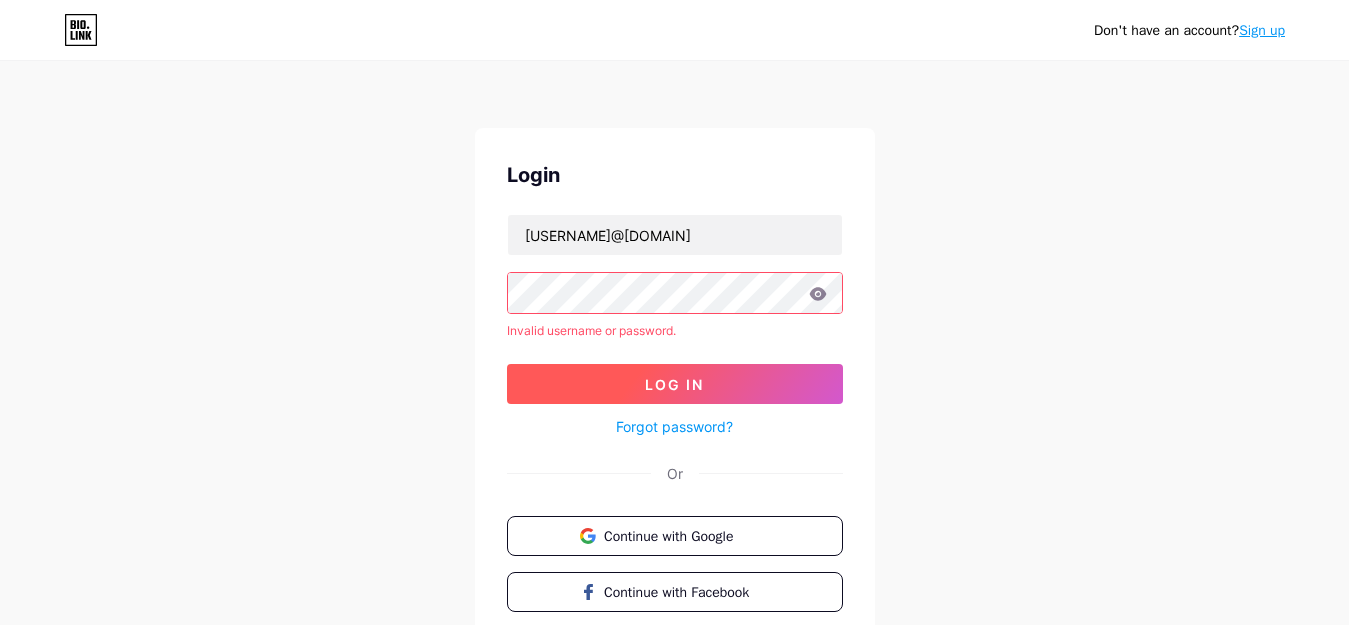 click on "Log In" at bounding box center (675, 384) 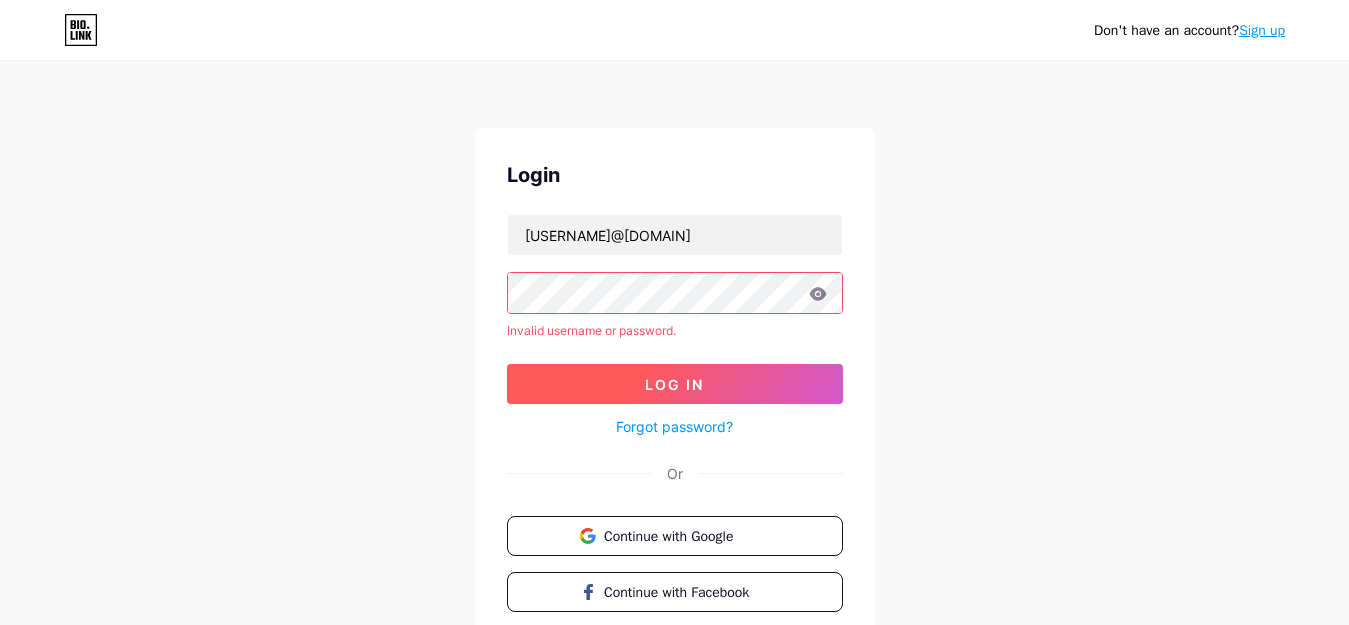click on "Log In" at bounding box center [675, 384] 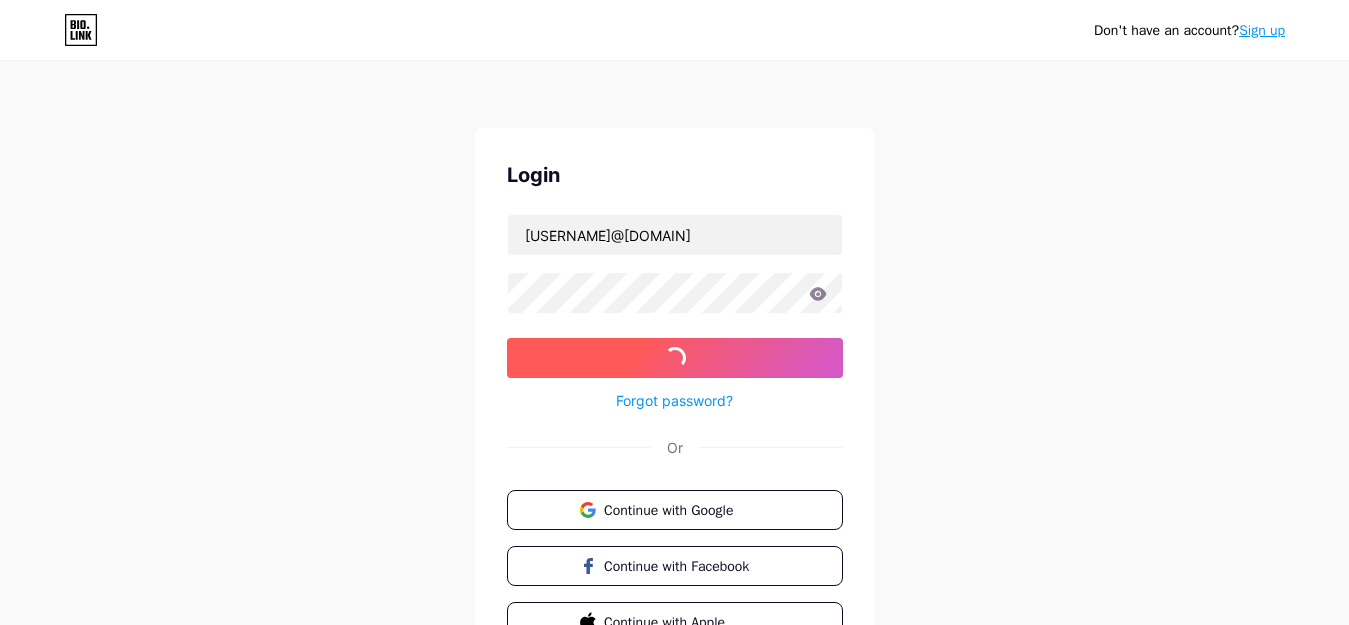 click on "Forgot password?" at bounding box center (675, 395) 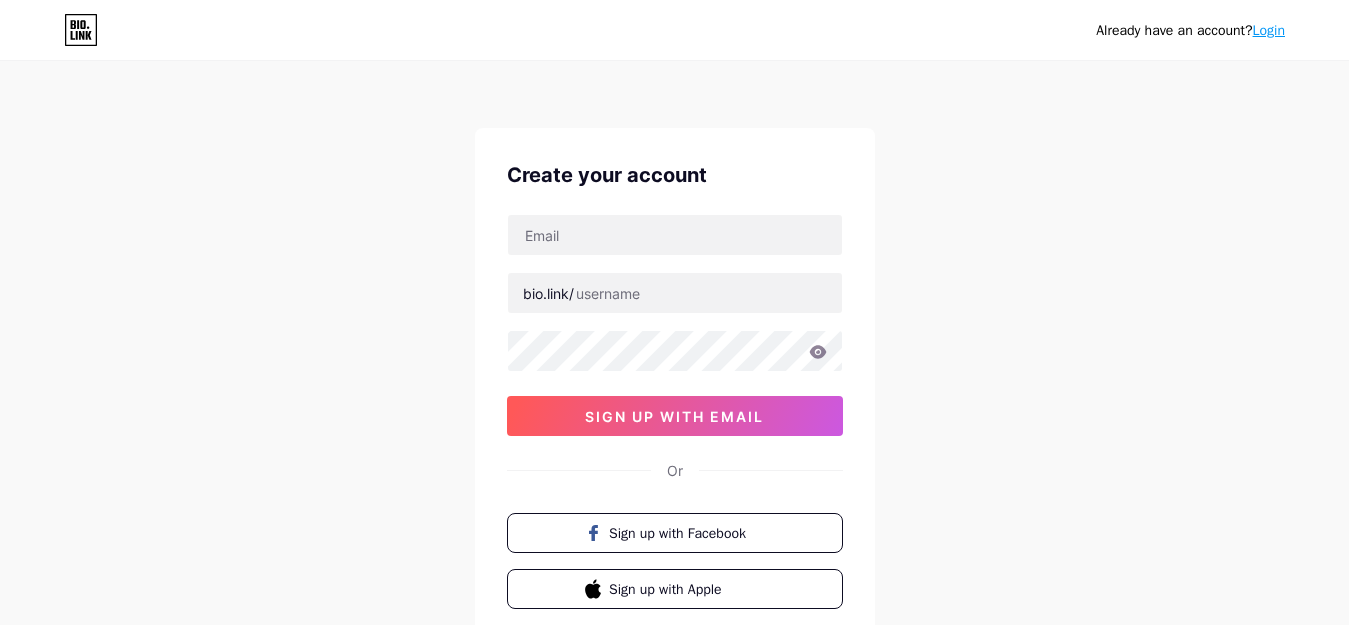 scroll, scrollTop: 0, scrollLeft: 0, axis: both 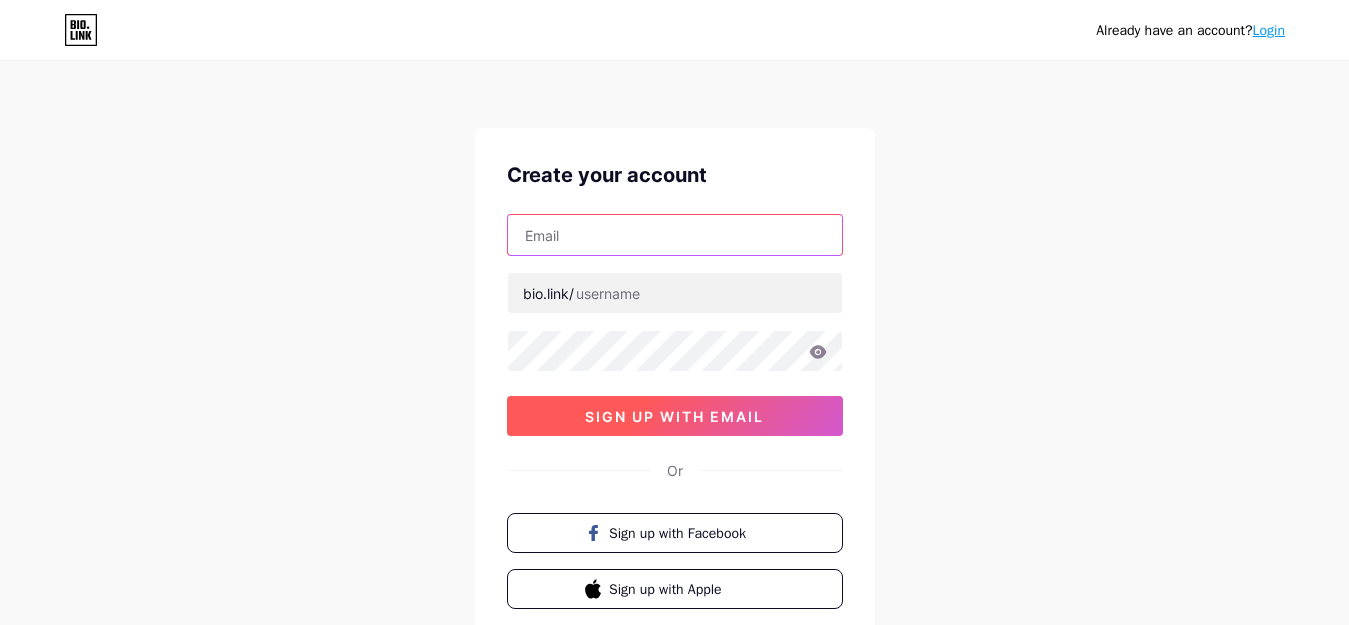 type on "[FIRST][LAST]@[EXAMPLE].COM" 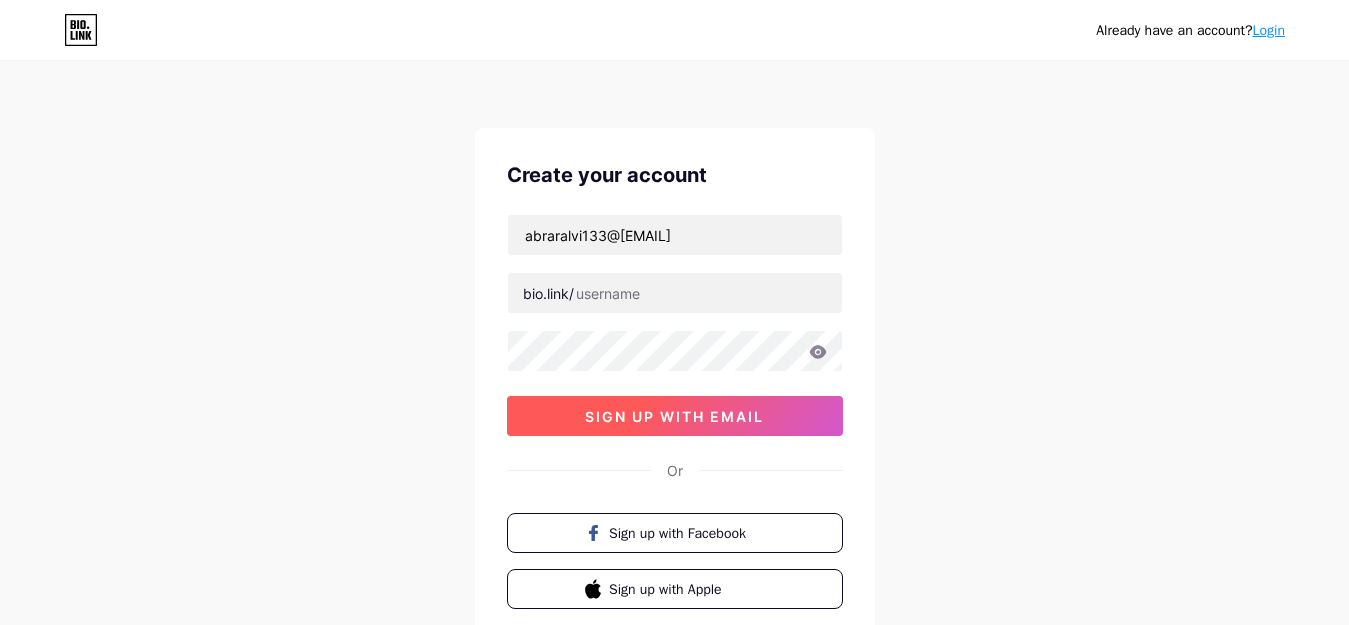 click on "sign up with email" at bounding box center [674, 416] 